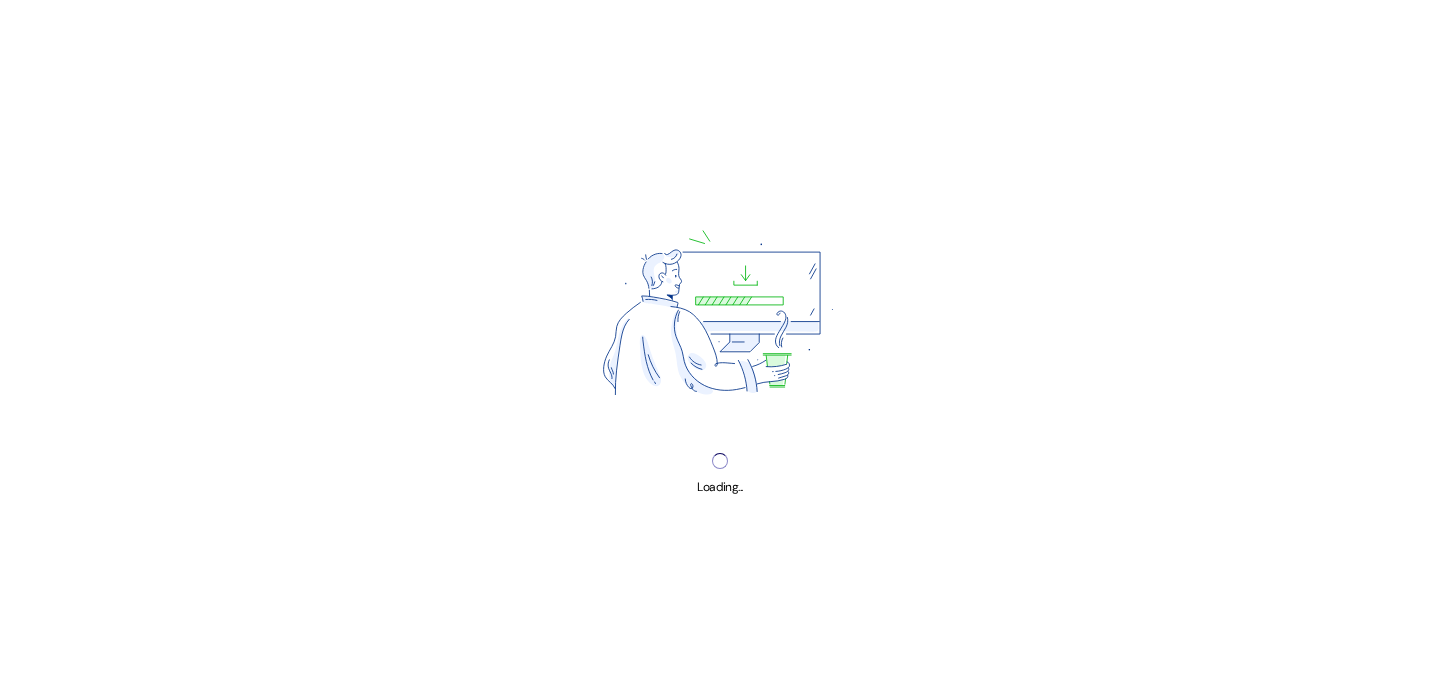 scroll, scrollTop: 0, scrollLeft: 0, axis: both 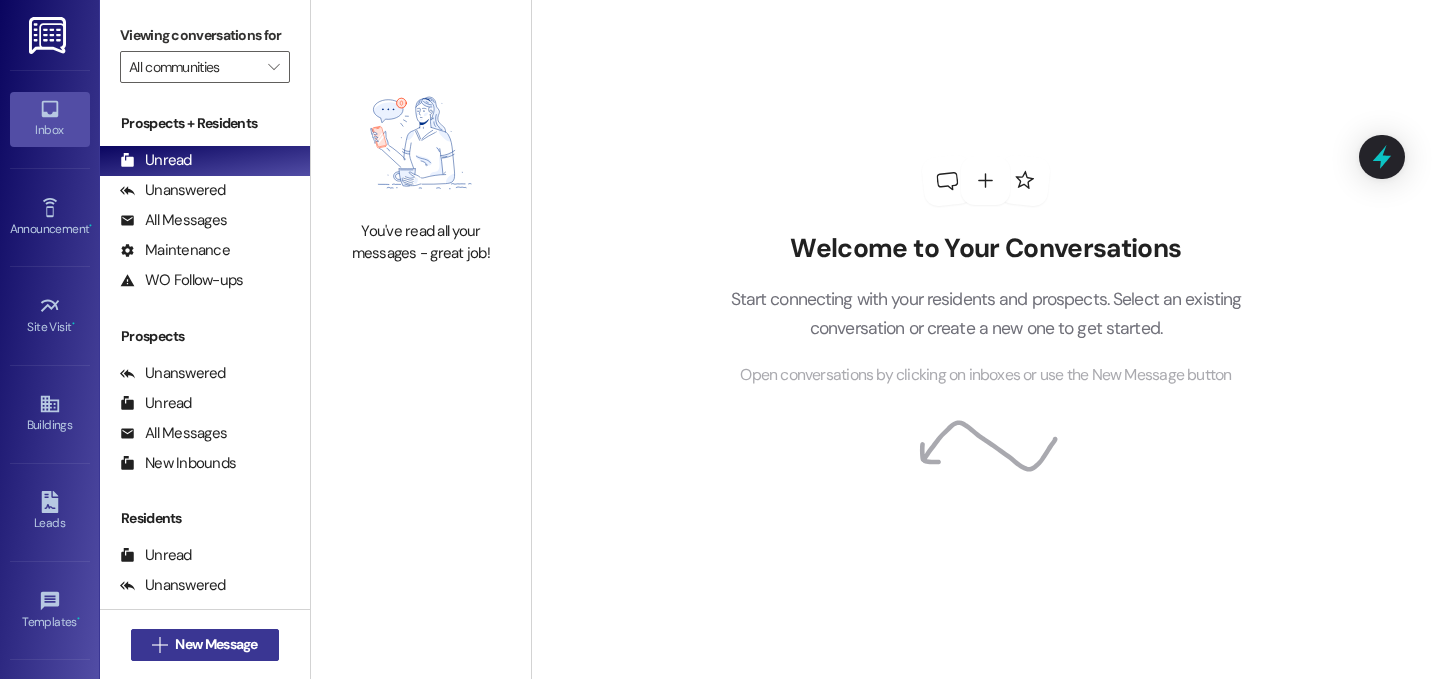 click on "New Message" at bounding box center (216, 644) 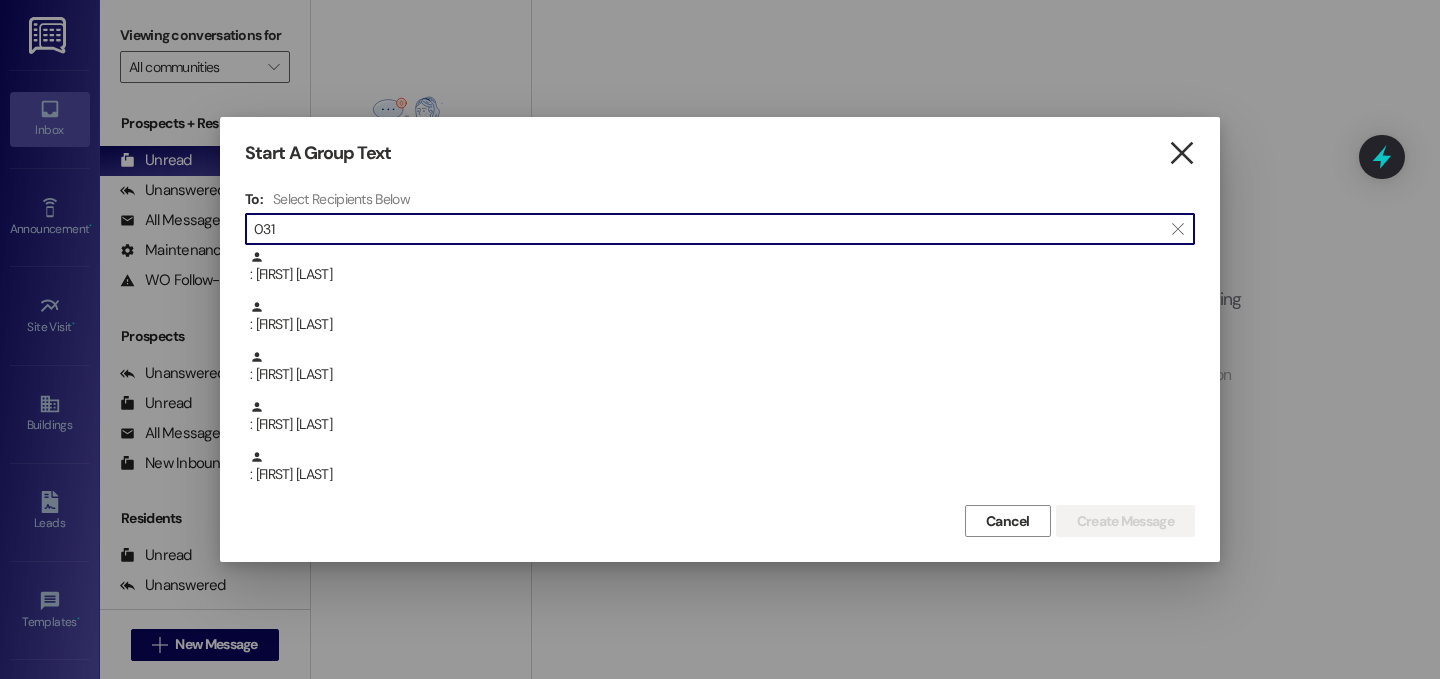 type on "031" 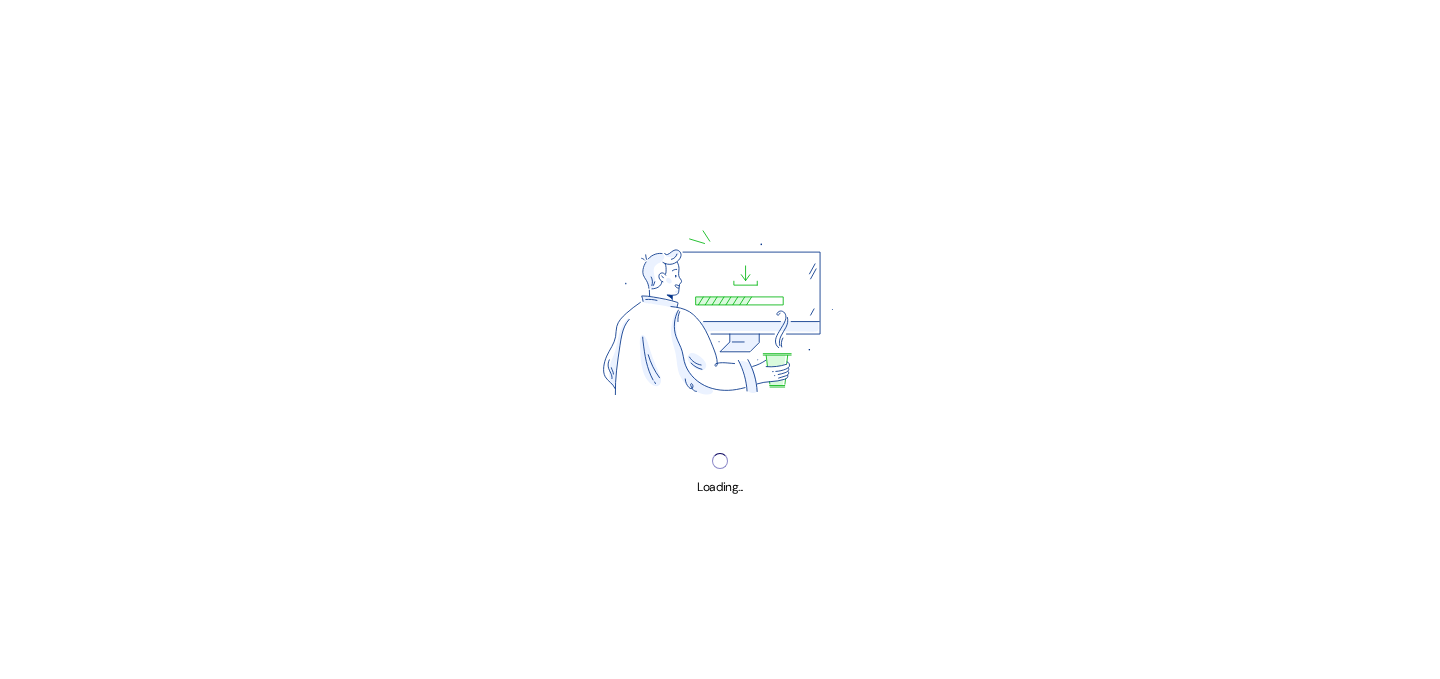 scroll, scrollTop: 0, scrollLeft: 0, axis: both 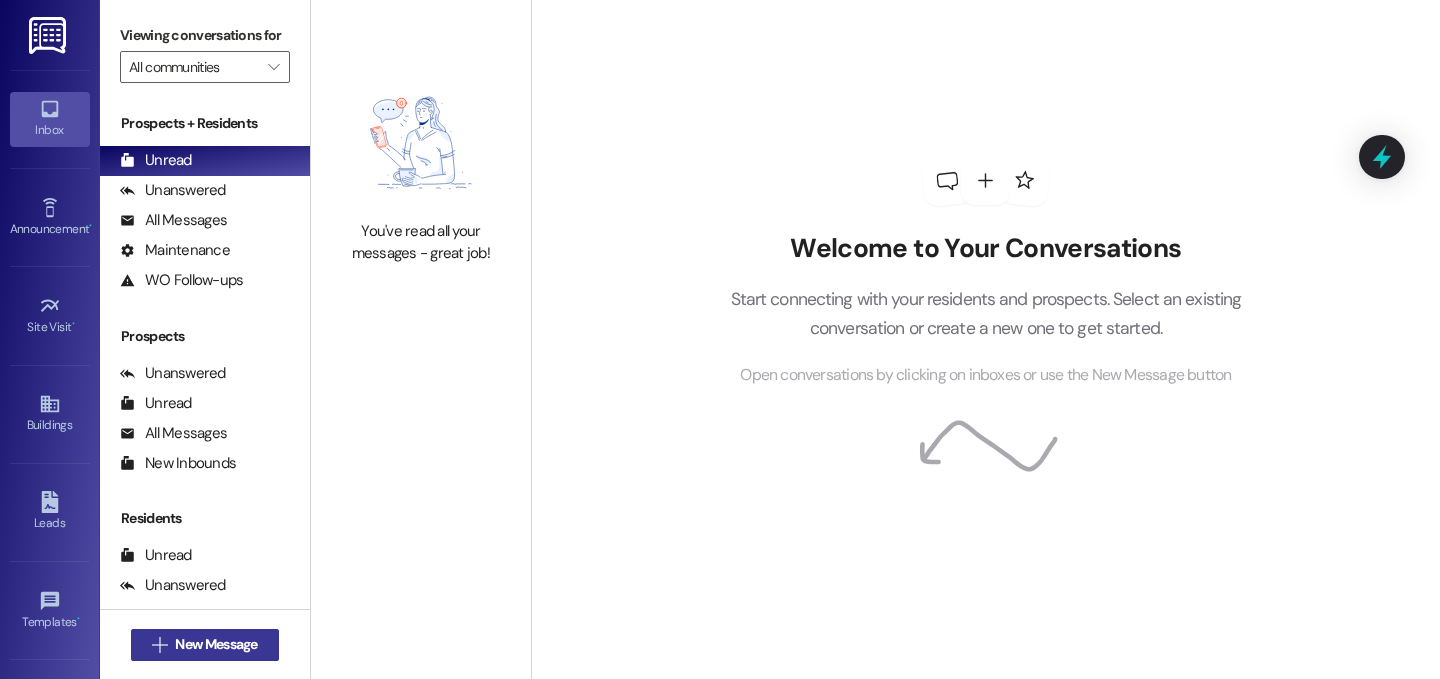 click on "New Message" at bounding box center (216, 644) 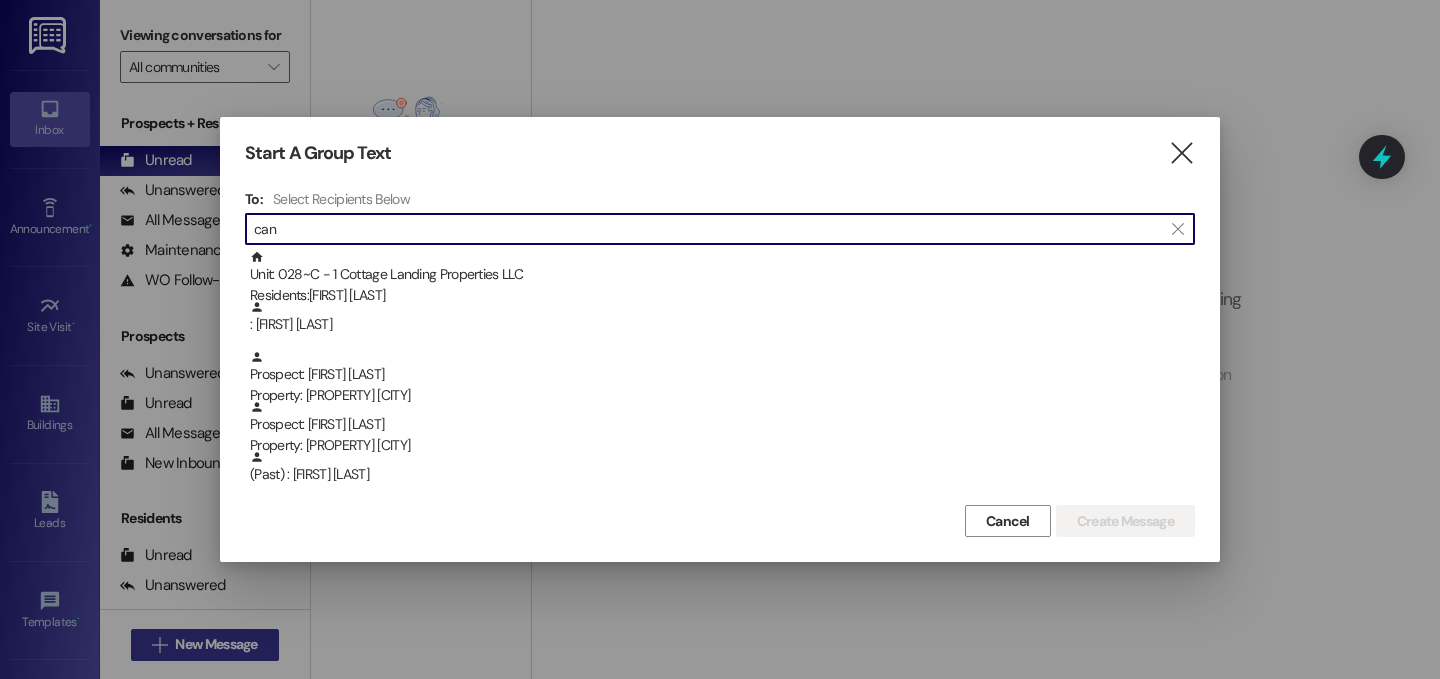 type on "cant" 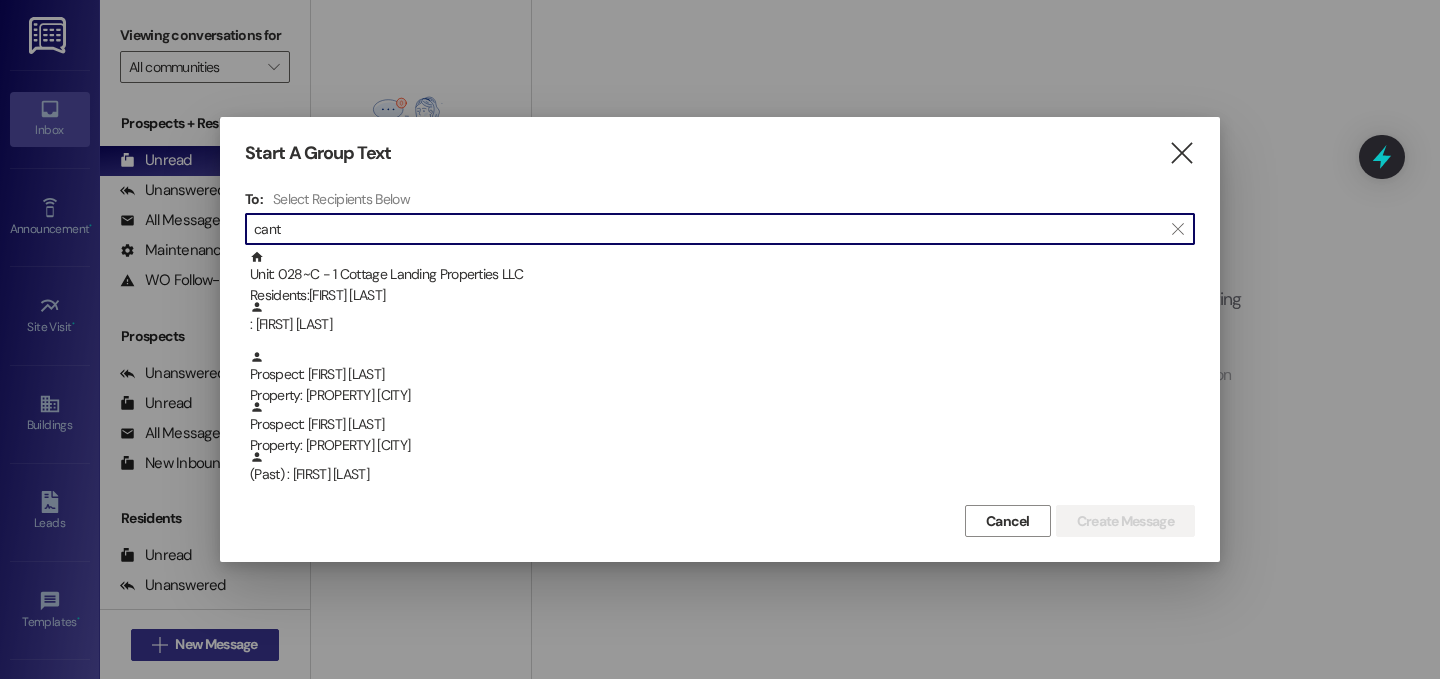 click at bounding box center (720, 339) 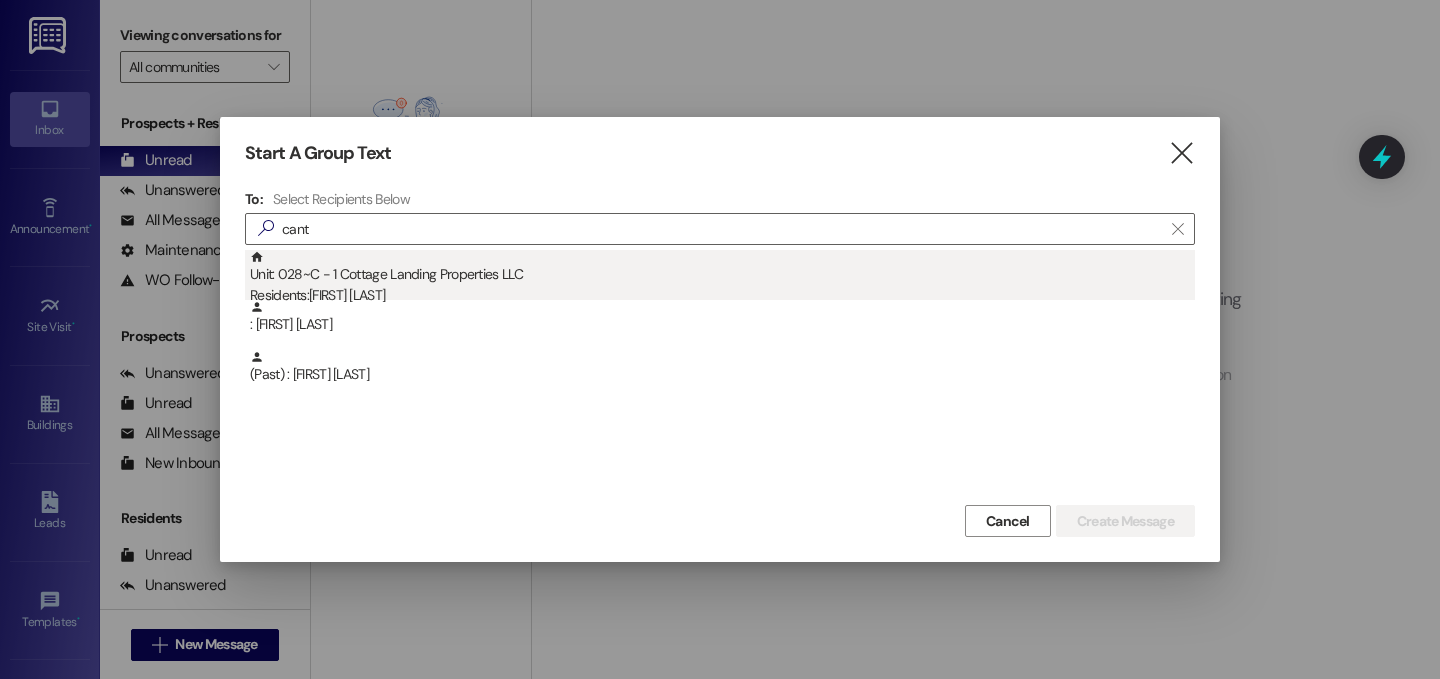 click on "Unit: 028~C - 1 Cottage Landing Properties LLC Residents: [FIRST] [LAST]" at bounding box center (722, 278) 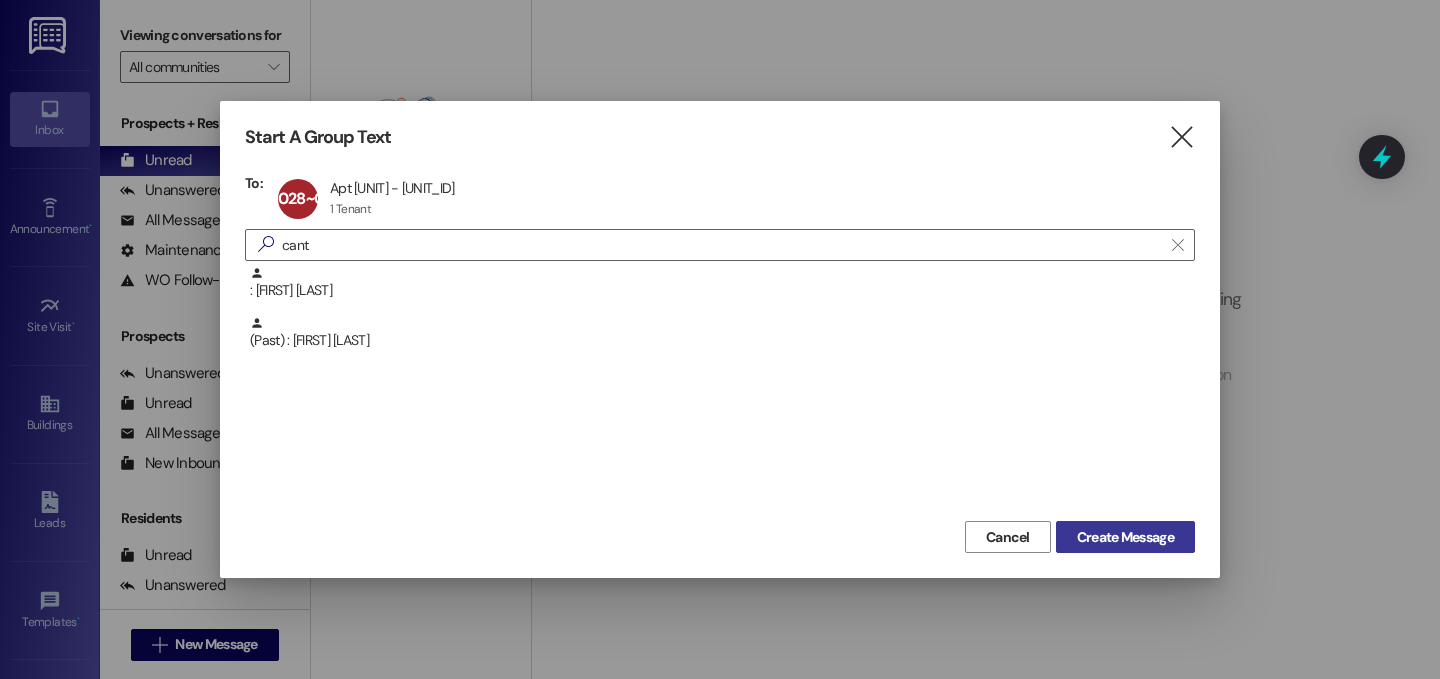 click on "Create Message" at bounding box center (1125, 537) 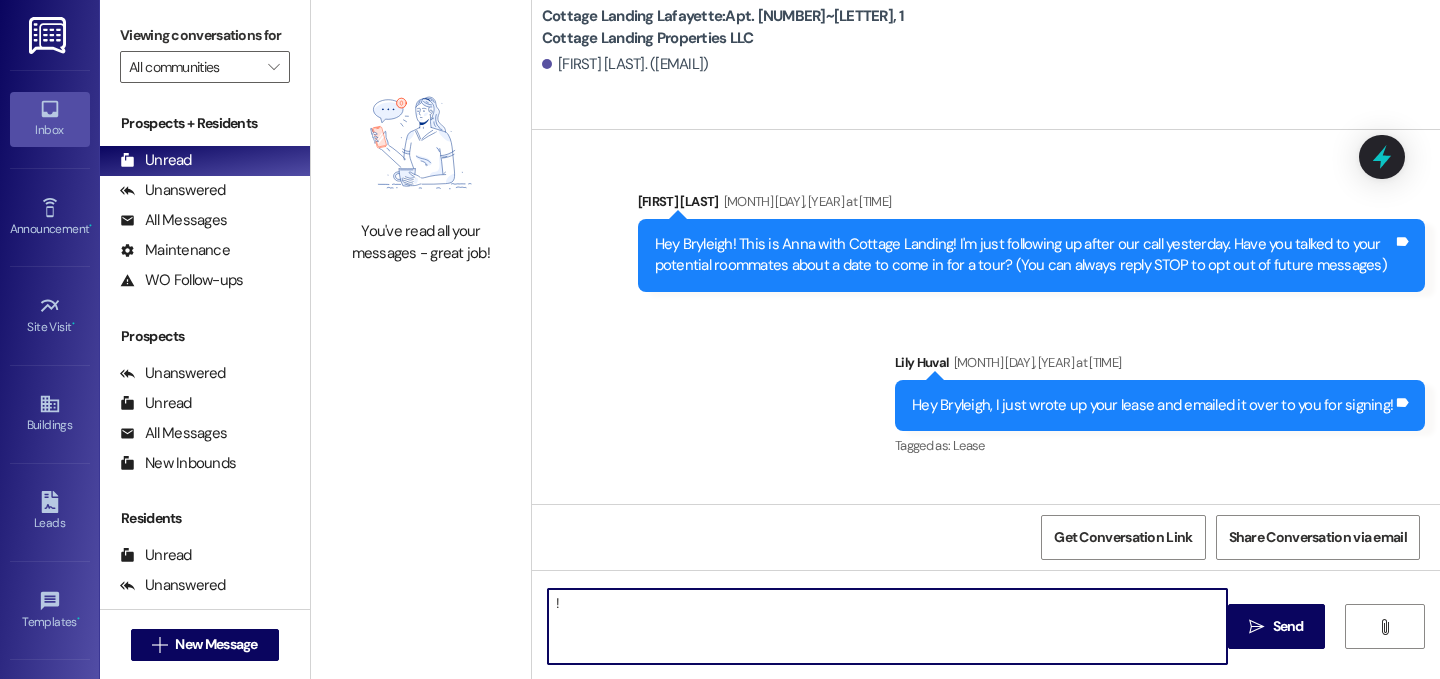 type on "!!" 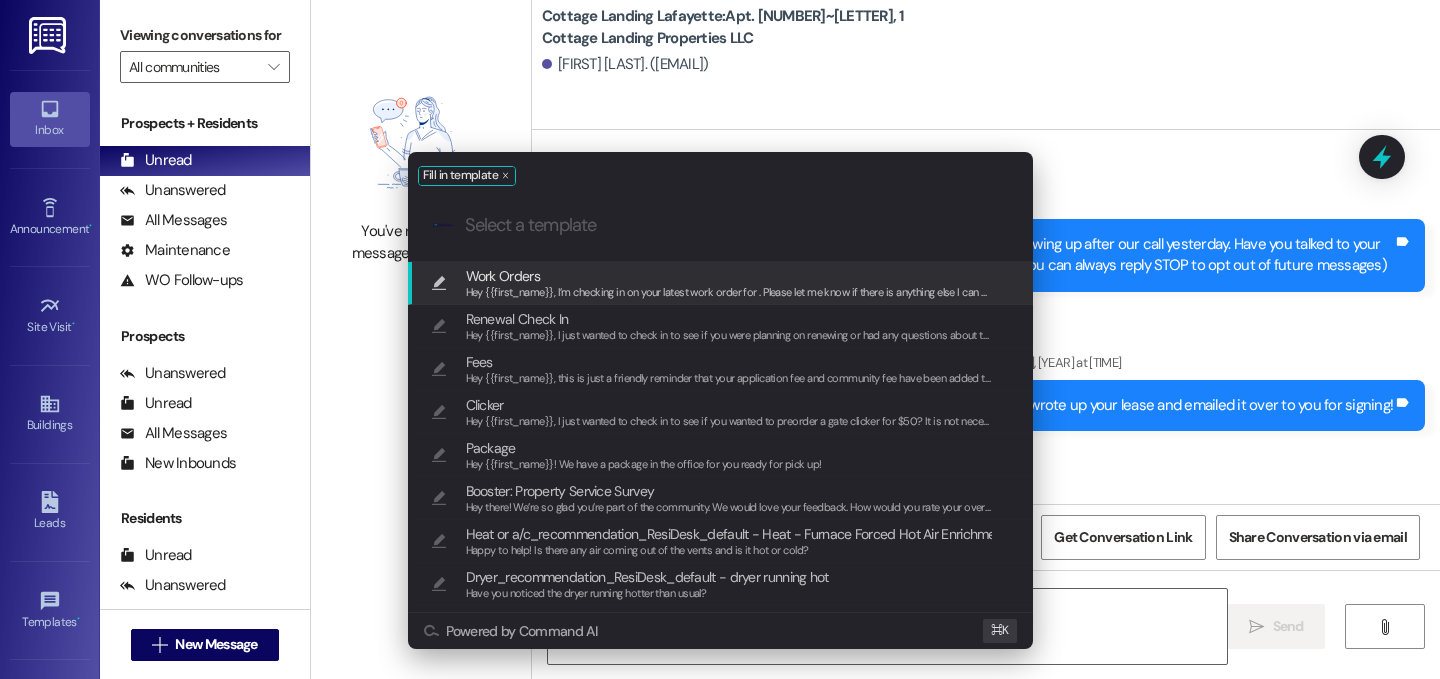 scroll, scrollTop: 49446, scrollLeft: 0, axis: vertical 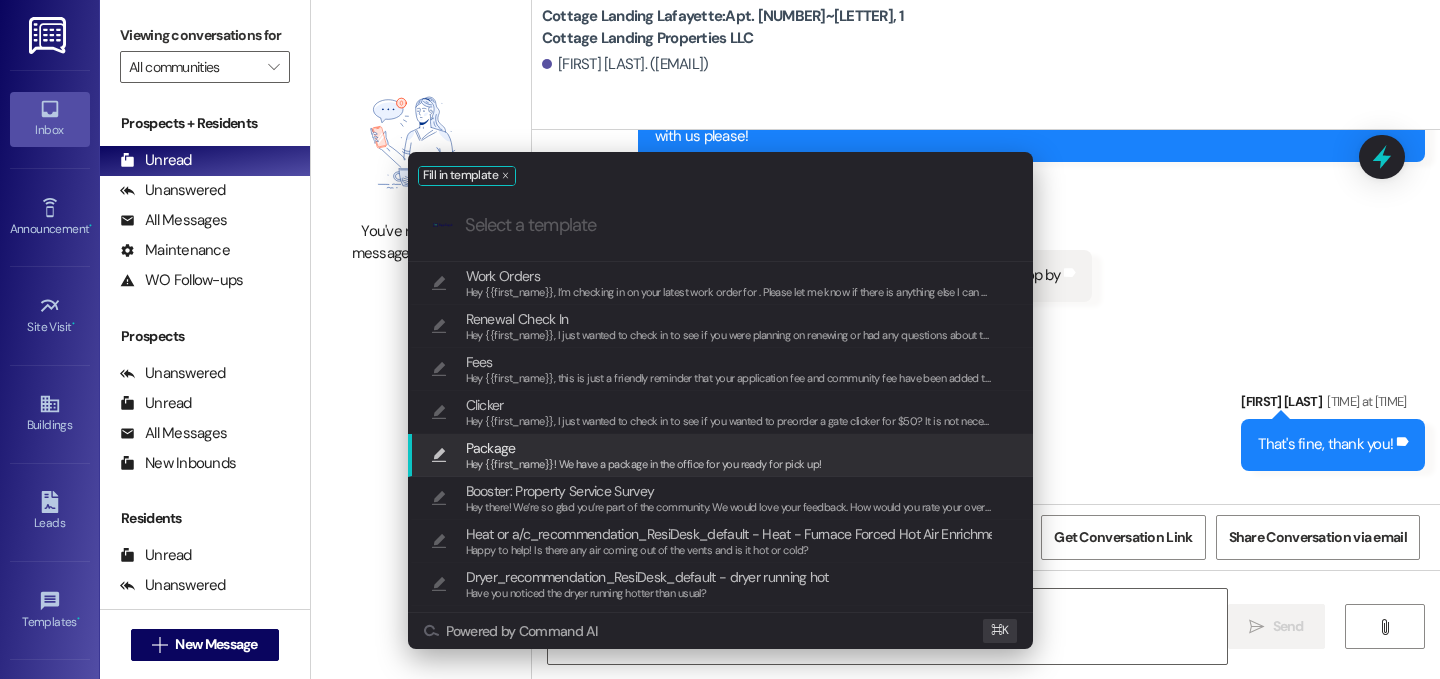 click on "Package" at bounding box center [644, 448] 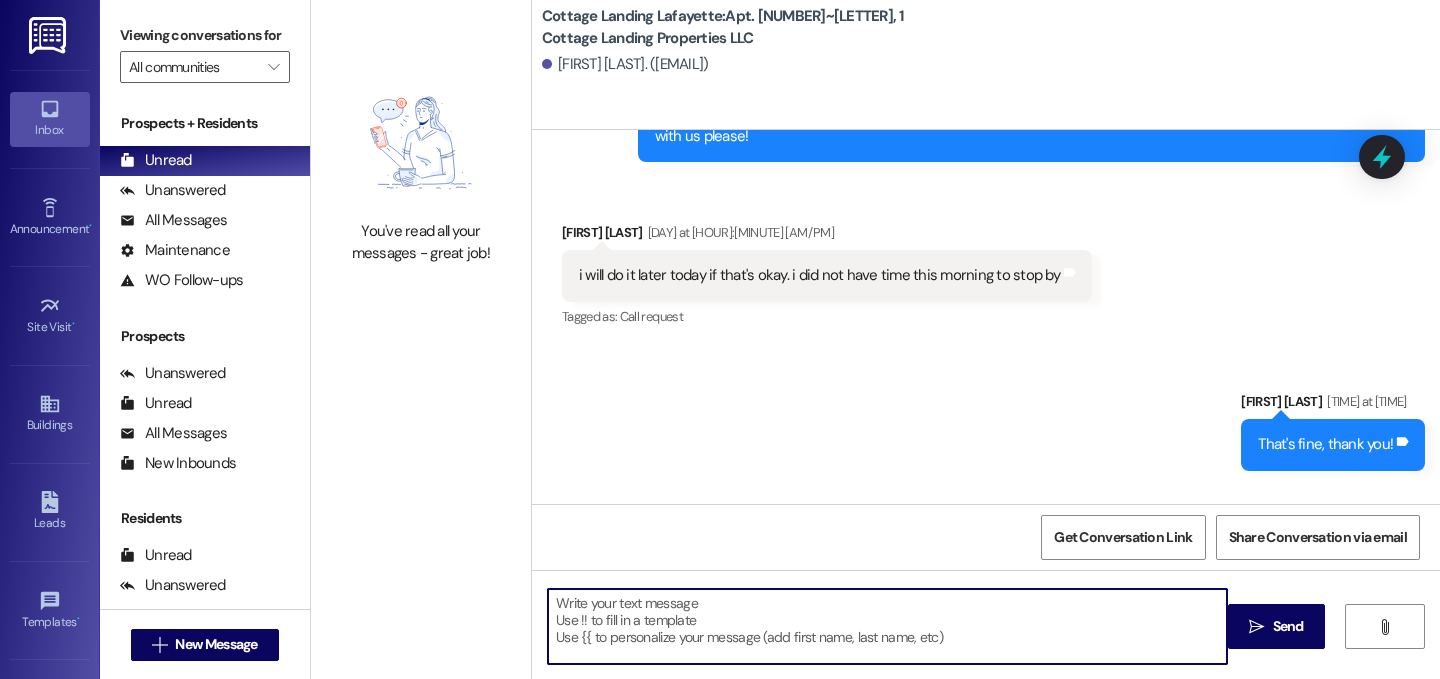 type on "Hey {{first_name}}! We have a package in the office for you ready for pick up!" 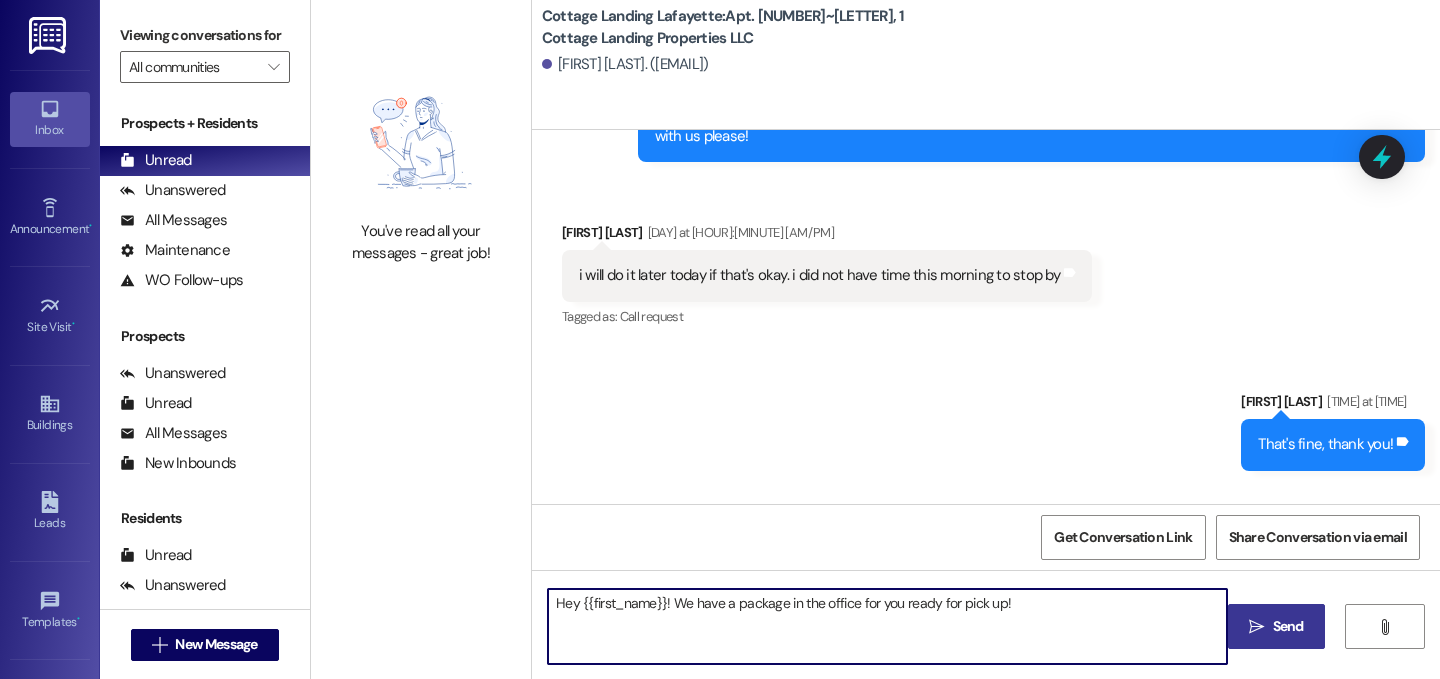click on "Send" at bounding box center (1288, 626) 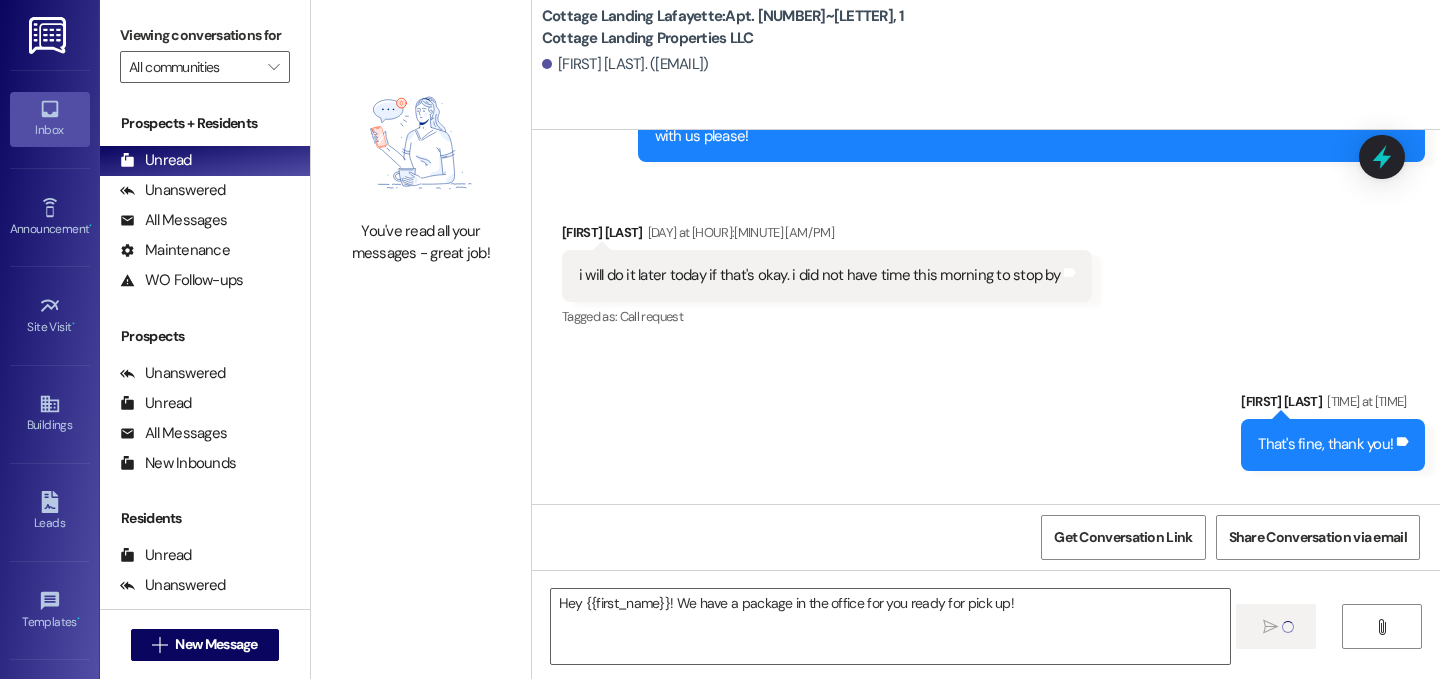 type 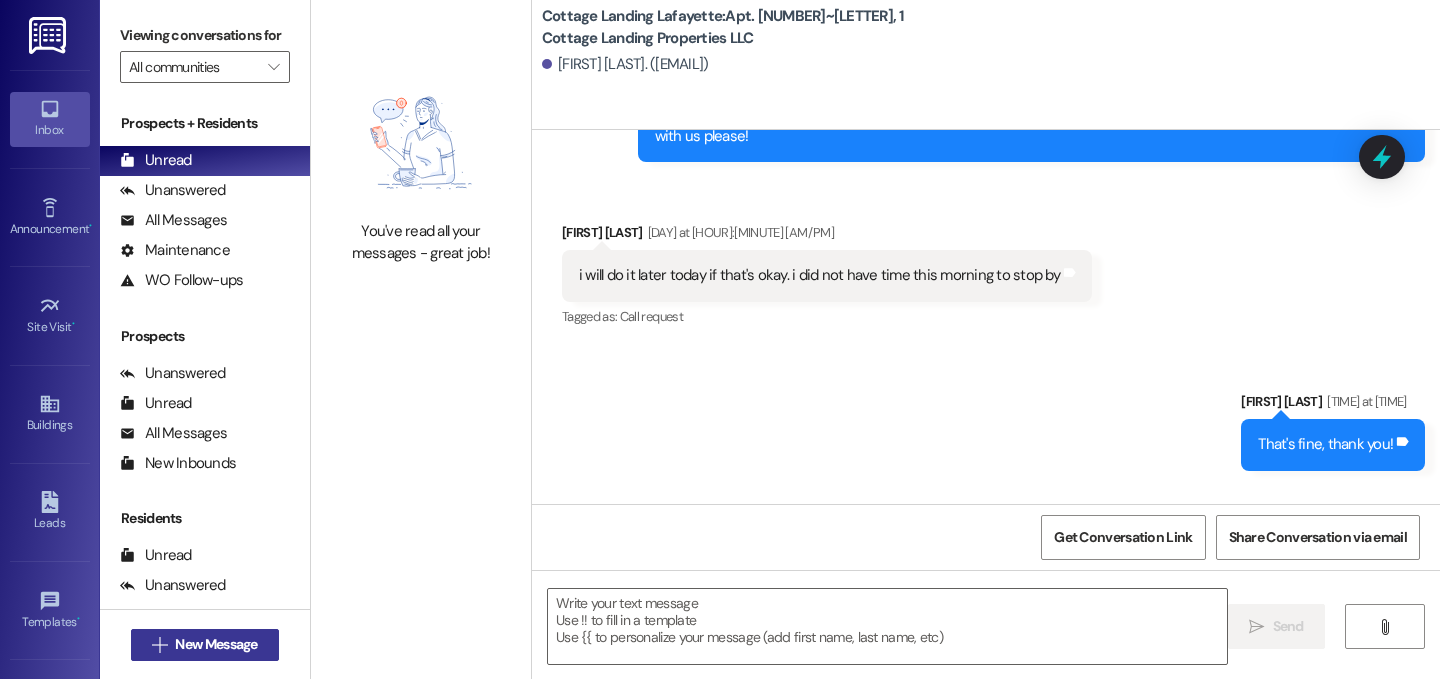 scroll, scrollTop: 49100, scrollLeft: 0, axis: vertical 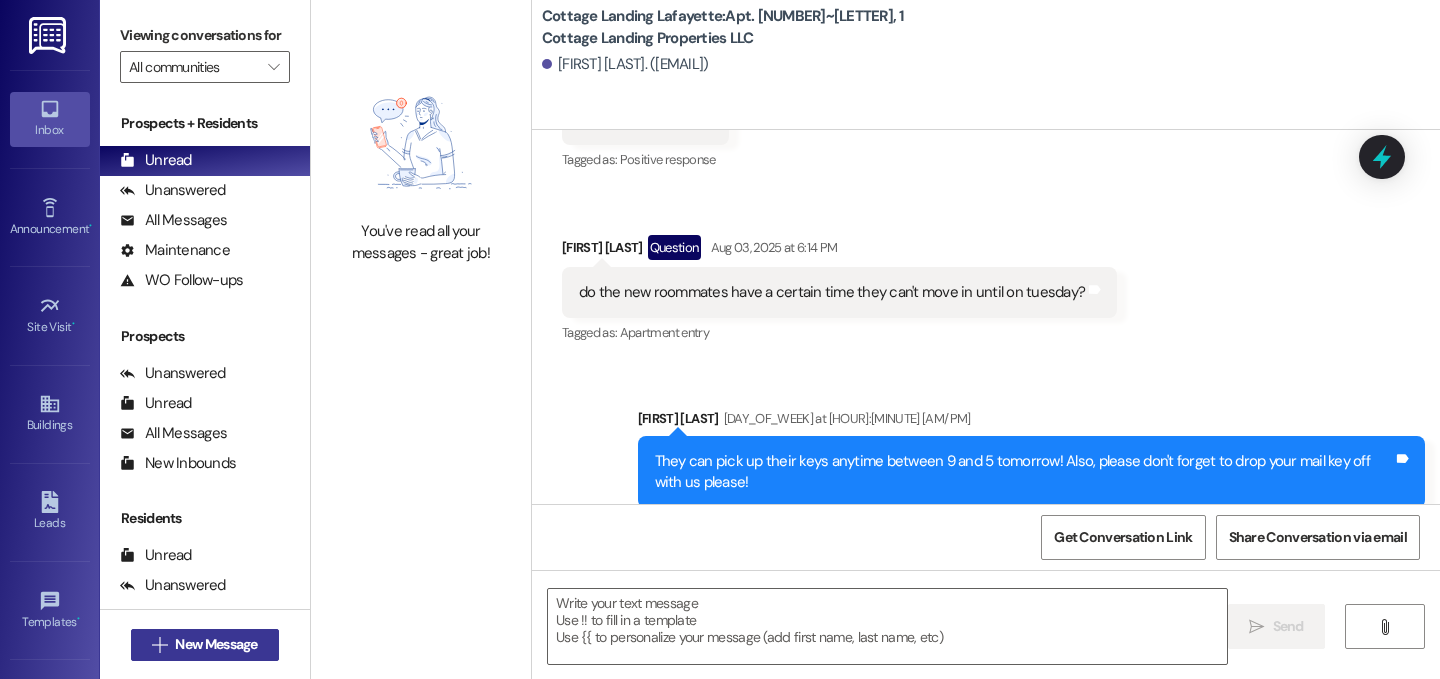 click on "New Message" at bounding box center (216, 644) 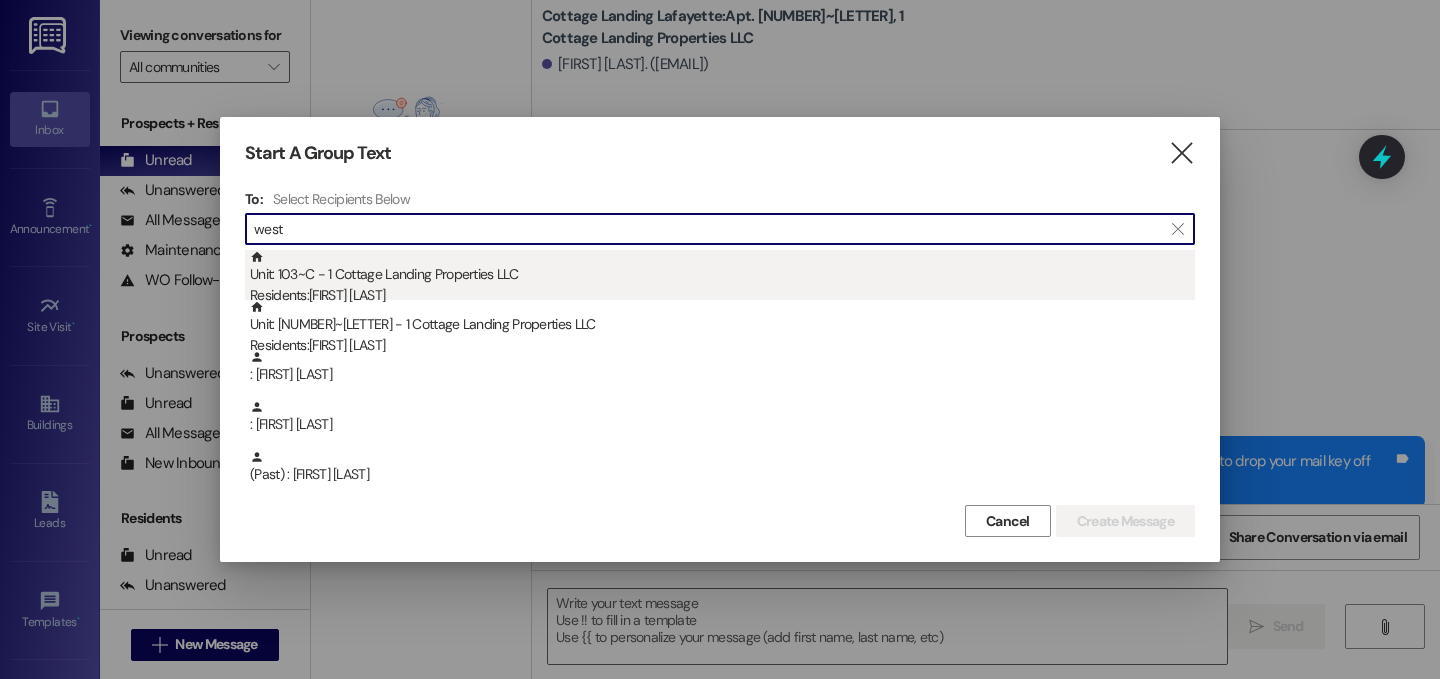 type on "west" 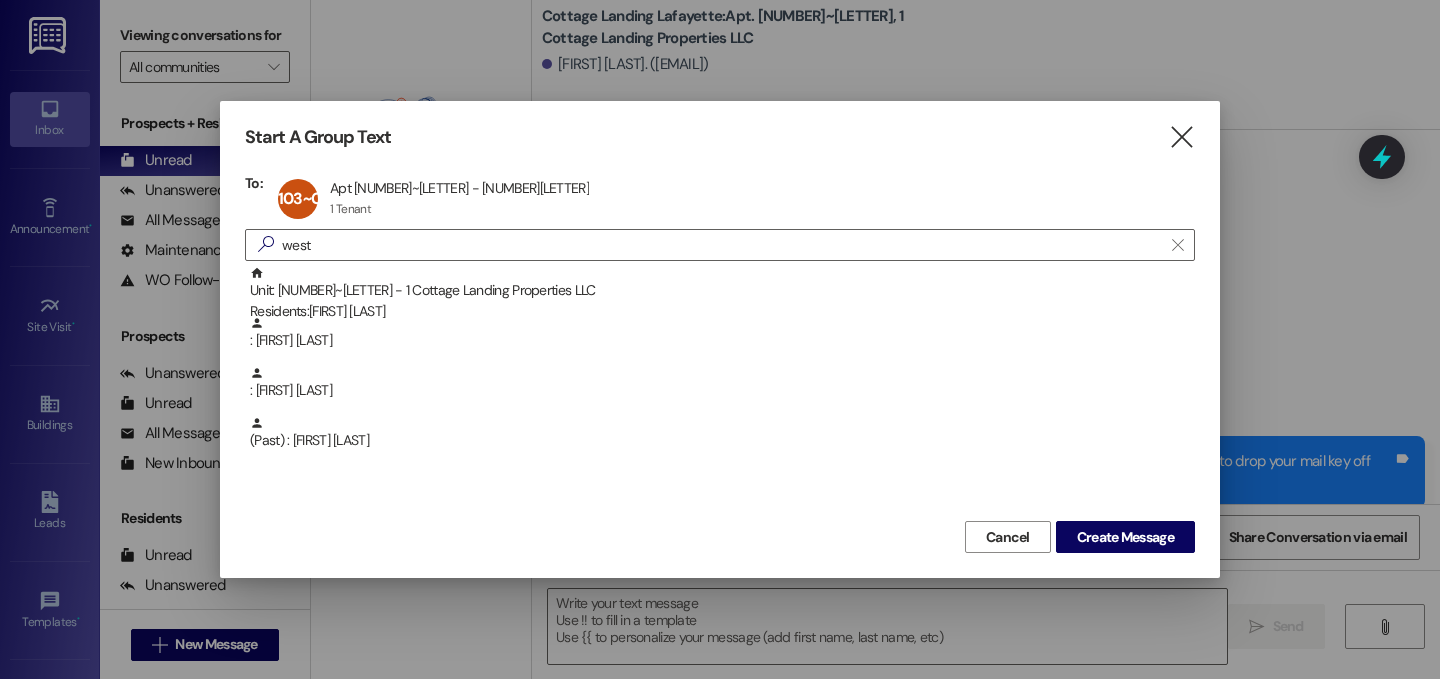 click on "Unit: 018~B - 1 Cottage Landing Properties LLC Residents: [FIRST] [LAST] : [FIRST] [LAST] : [FIRST] [LAST] (Past) : [FIRST] [LAST]" at bounding box center (720, 391) 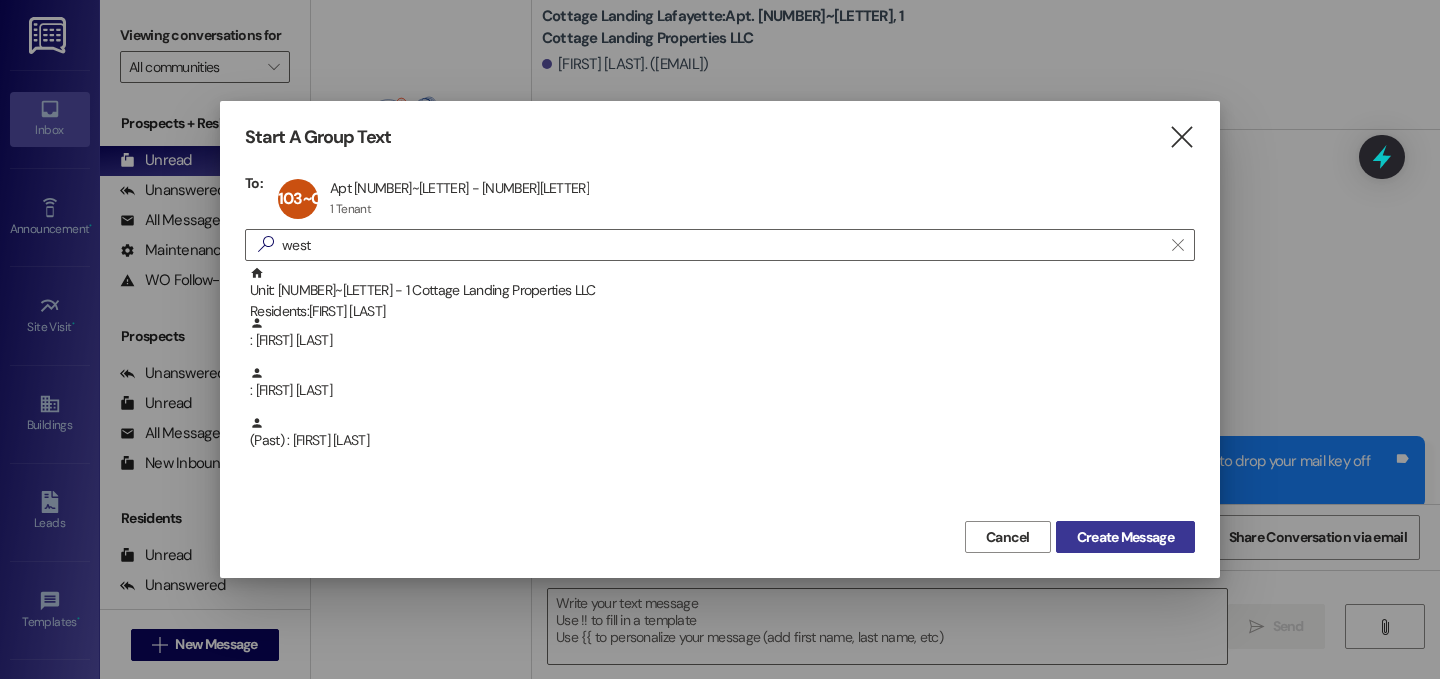 click on "Create Message" at bounding box center (1125, 537) 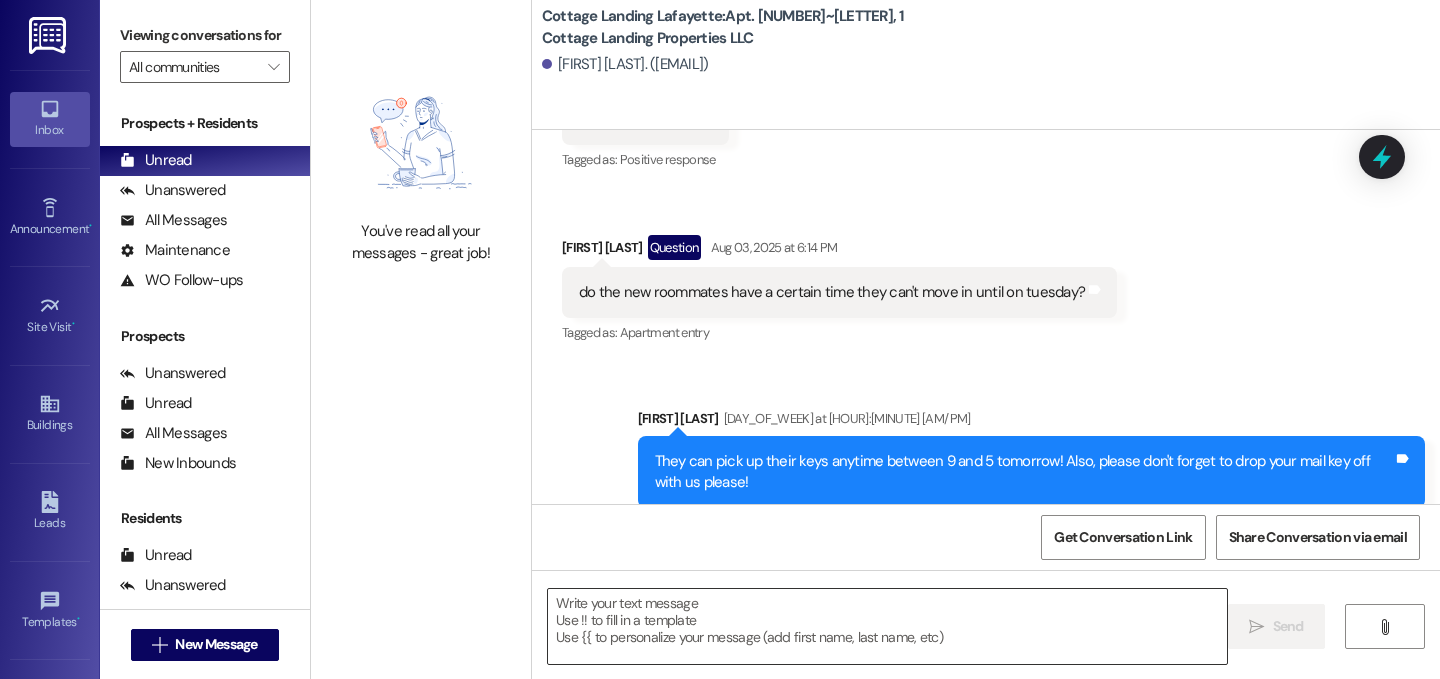 click at bounding box center (887, 626) 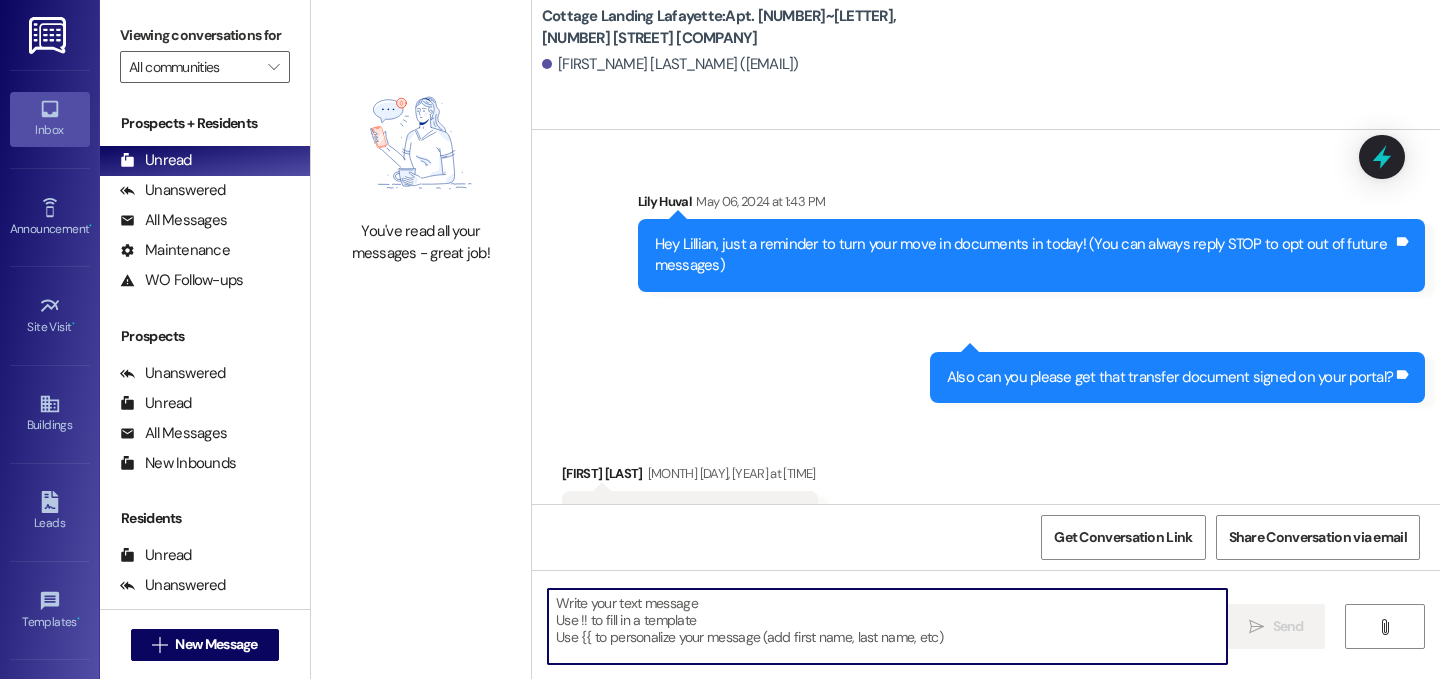 scroll, scrollTop: 39393, scrollLeft: 0, axis: vertical 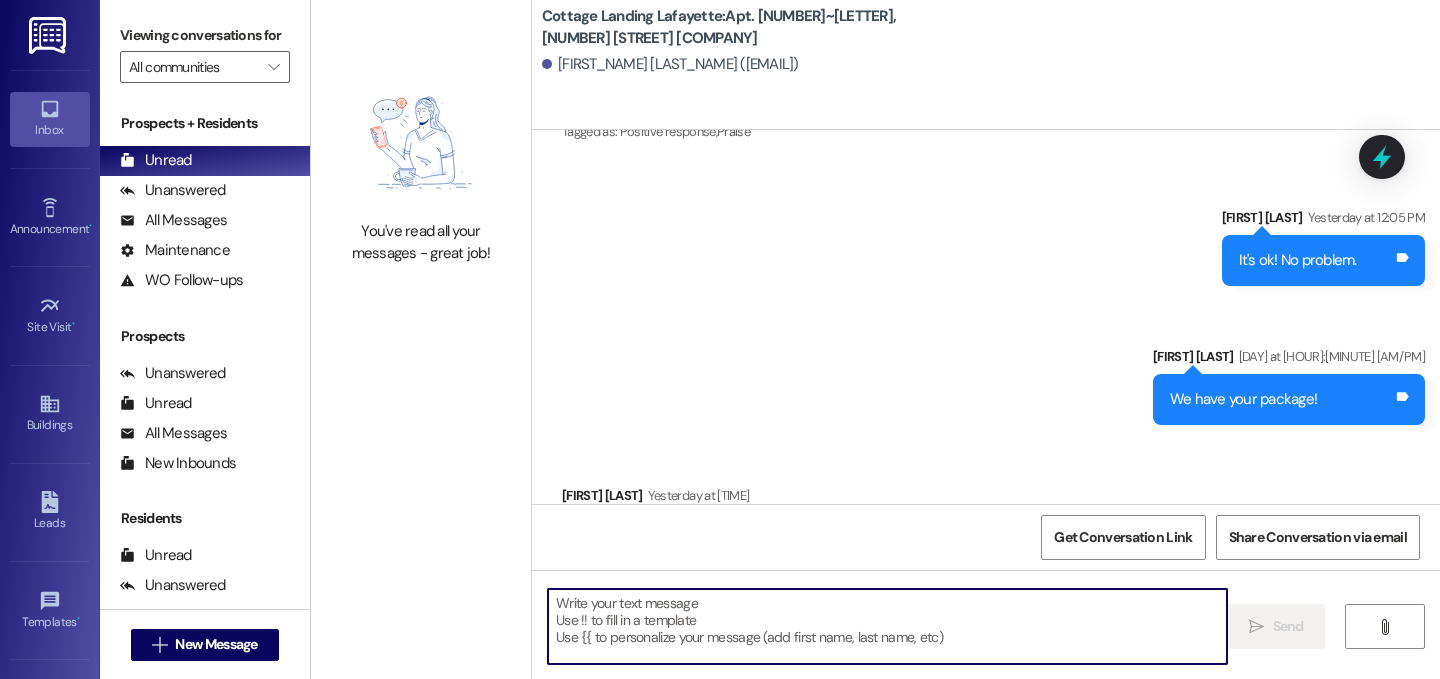 click at bounding box center [887, 626] 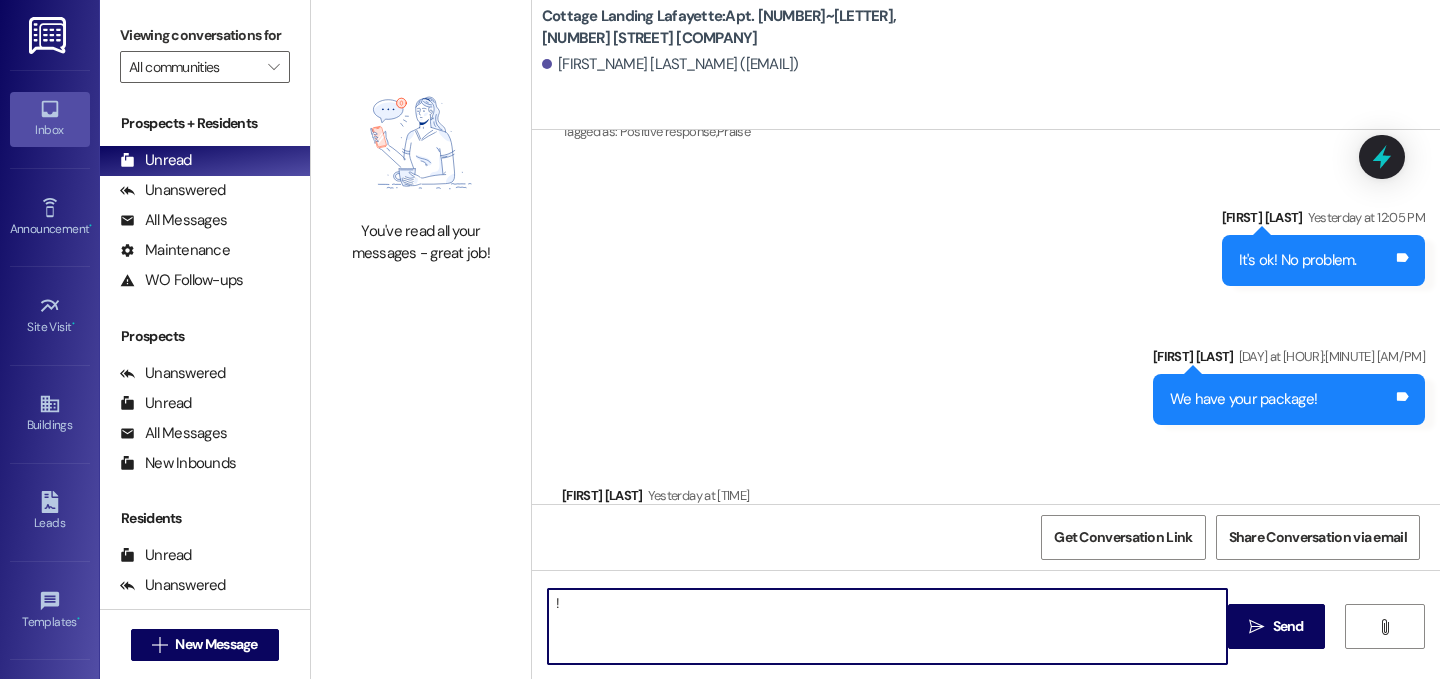 type on "!!" 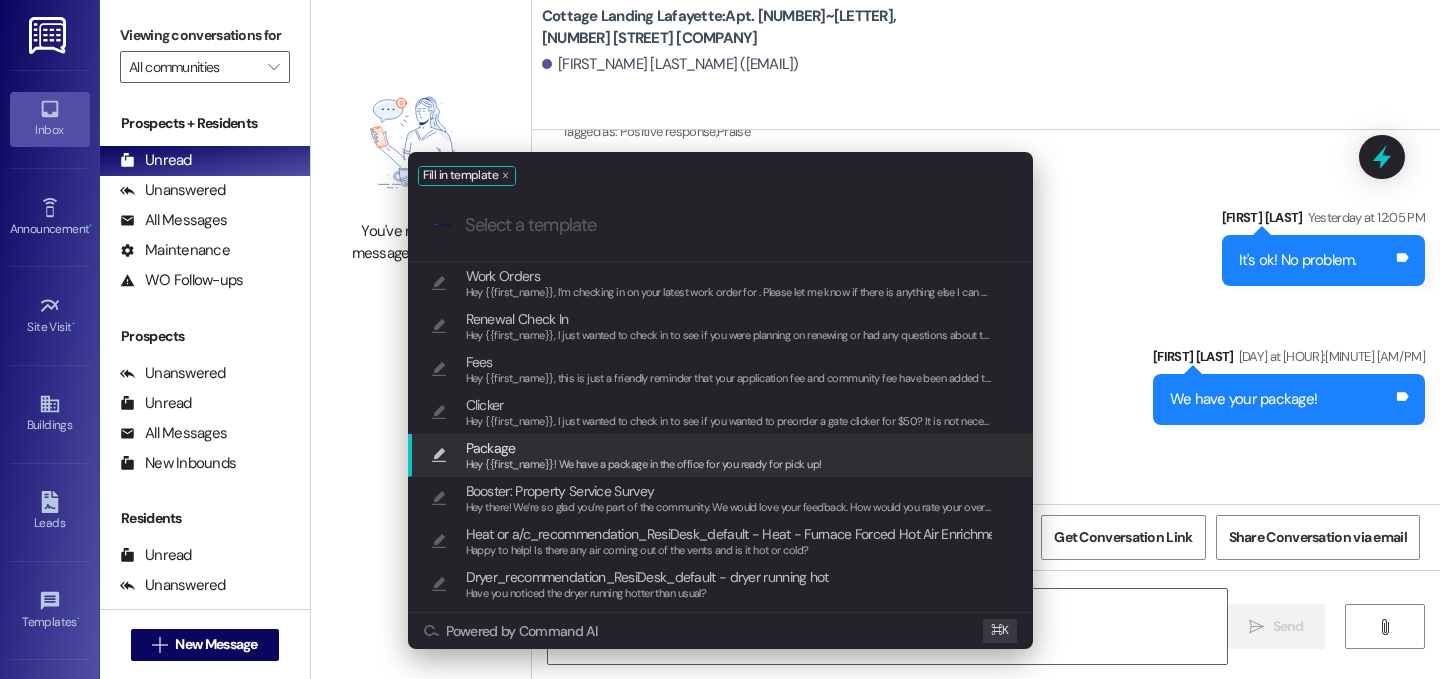 click on "Hey {{first_name}}! We have a package in the office for you ready for pick up!" at bounding box center [644, 465] 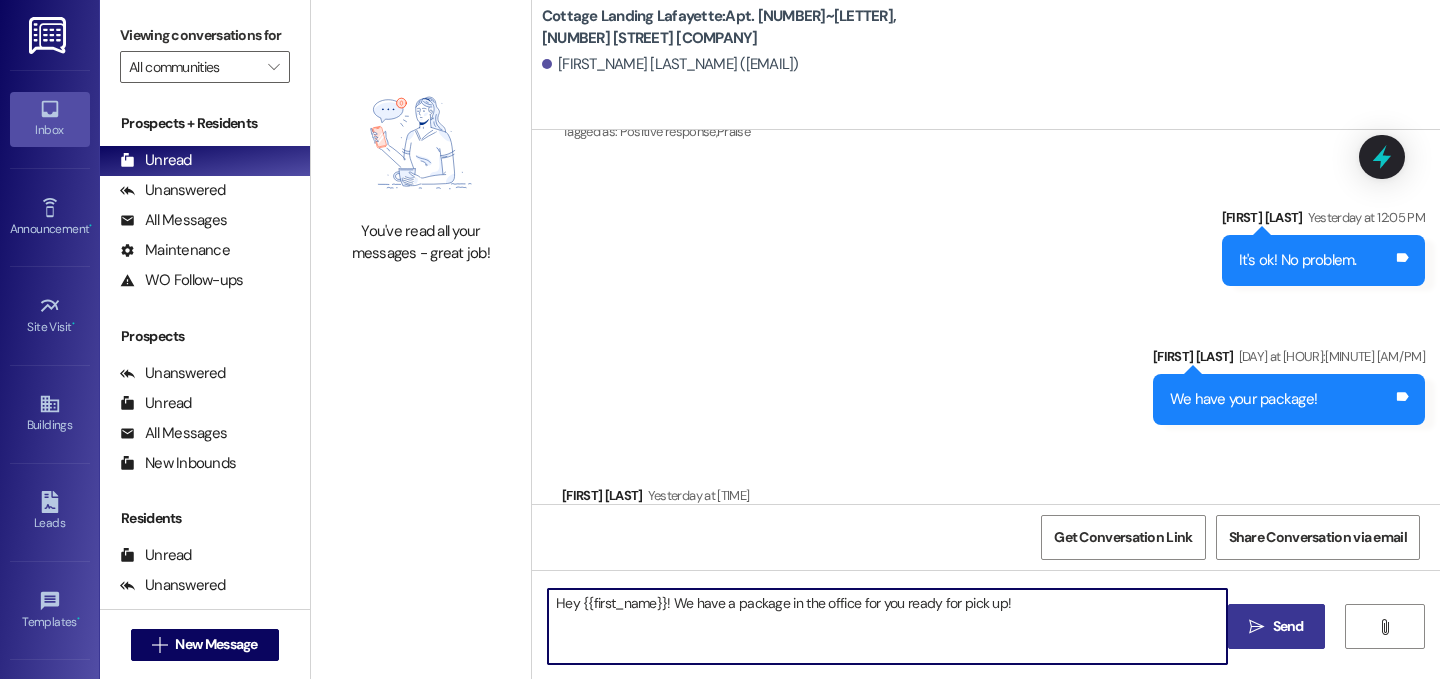 click on "Send" at bounding box center [1288, 626] 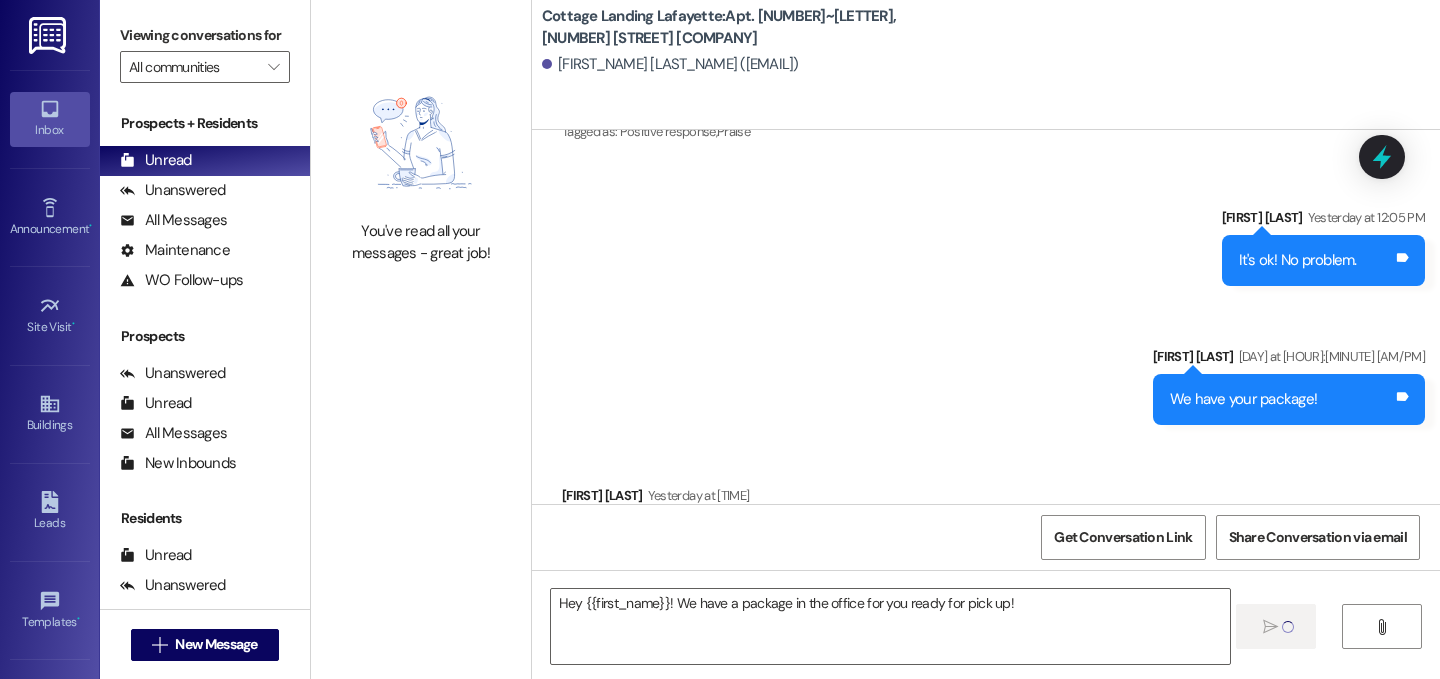 type 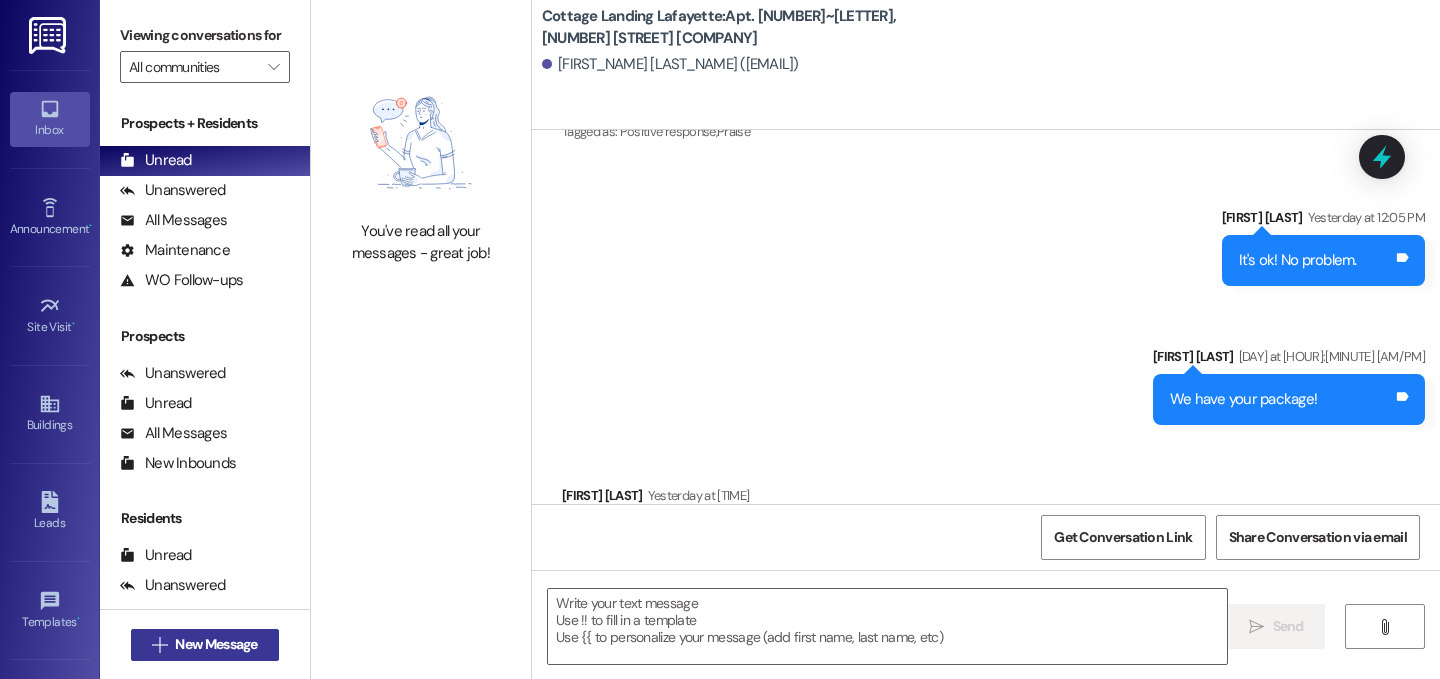 click on "New Message" at bounding box center [216, 644] 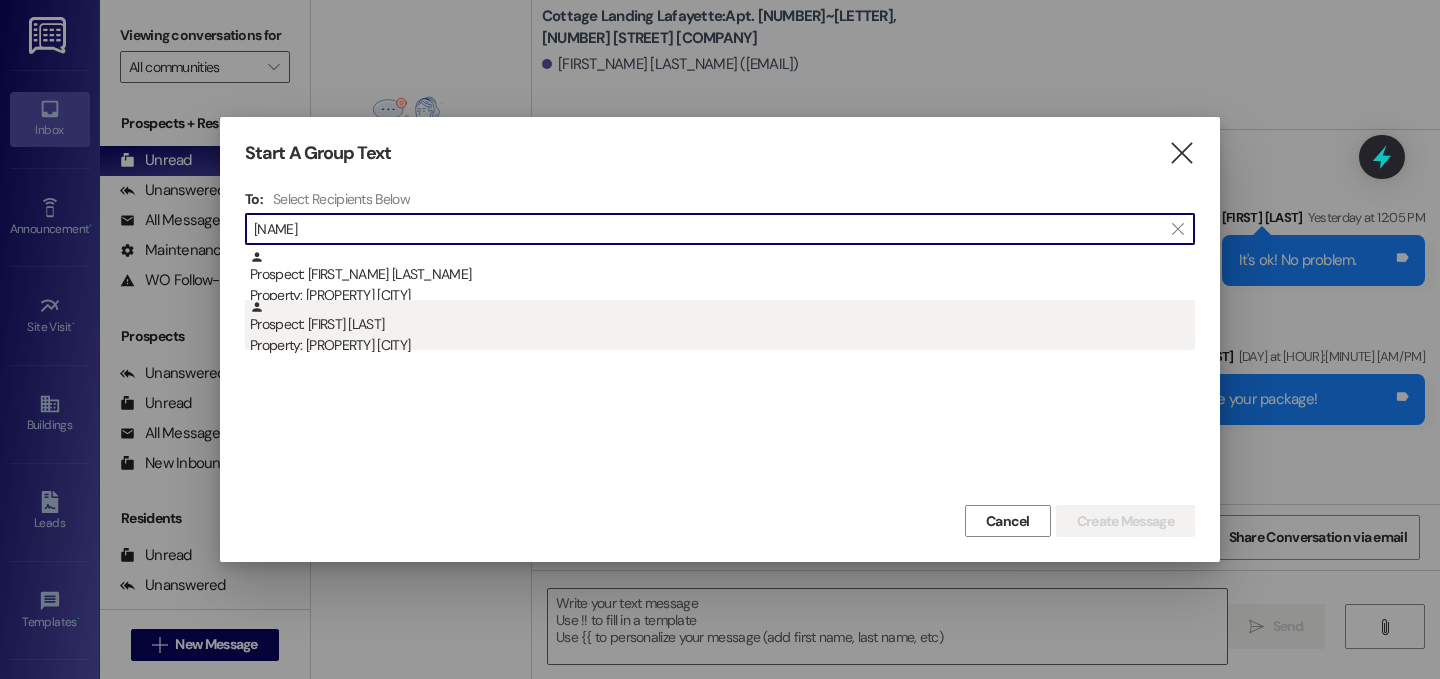 type on "[NAME]" 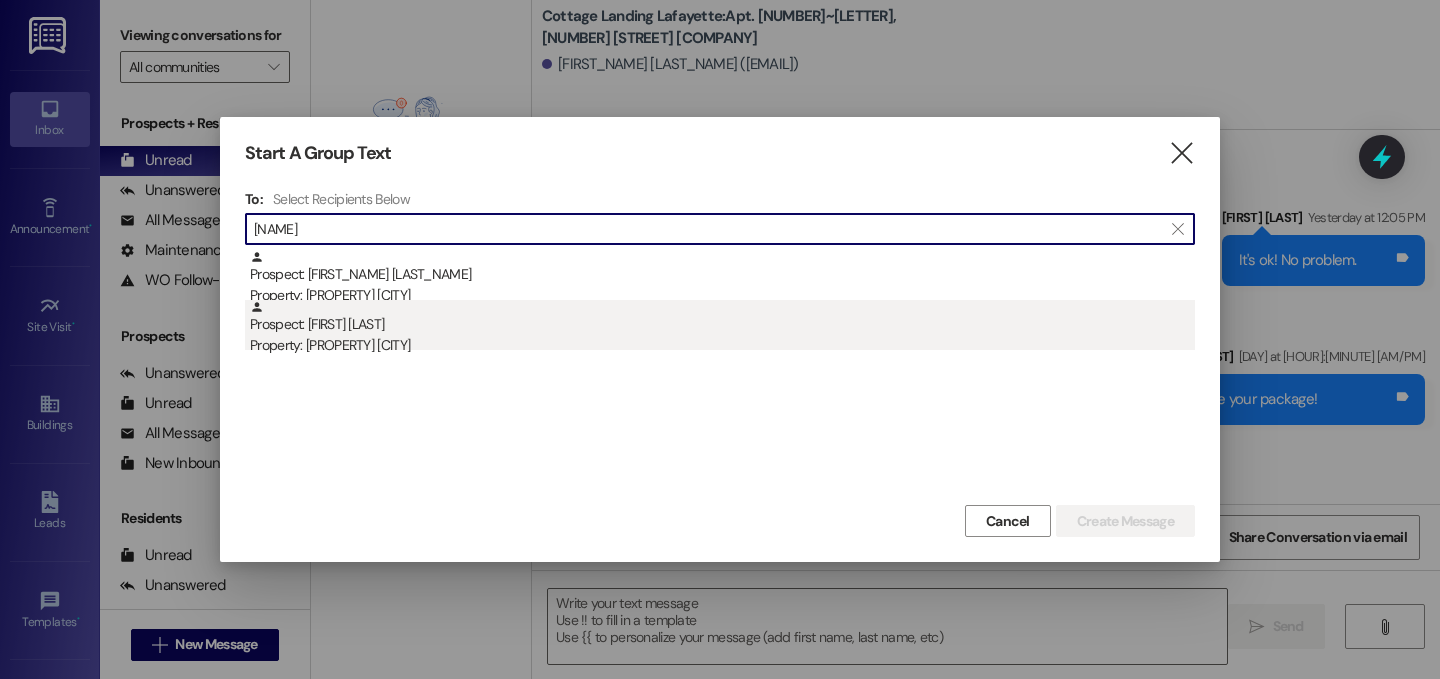 click on "Prospect: [FIRST] [LAST] Property: Cottage Landing Lafayette" at bounding box center [722, 328] 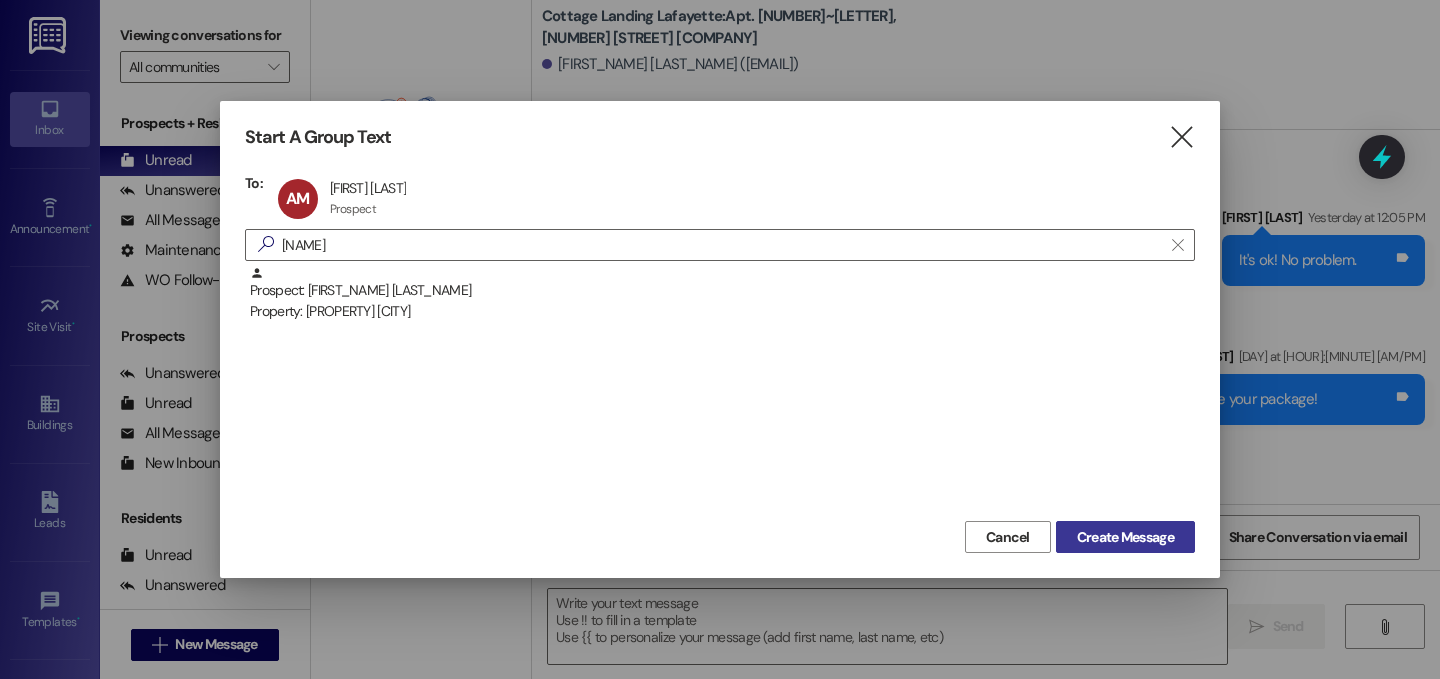 click on "Create Message" at bounding box center (1125, 537) 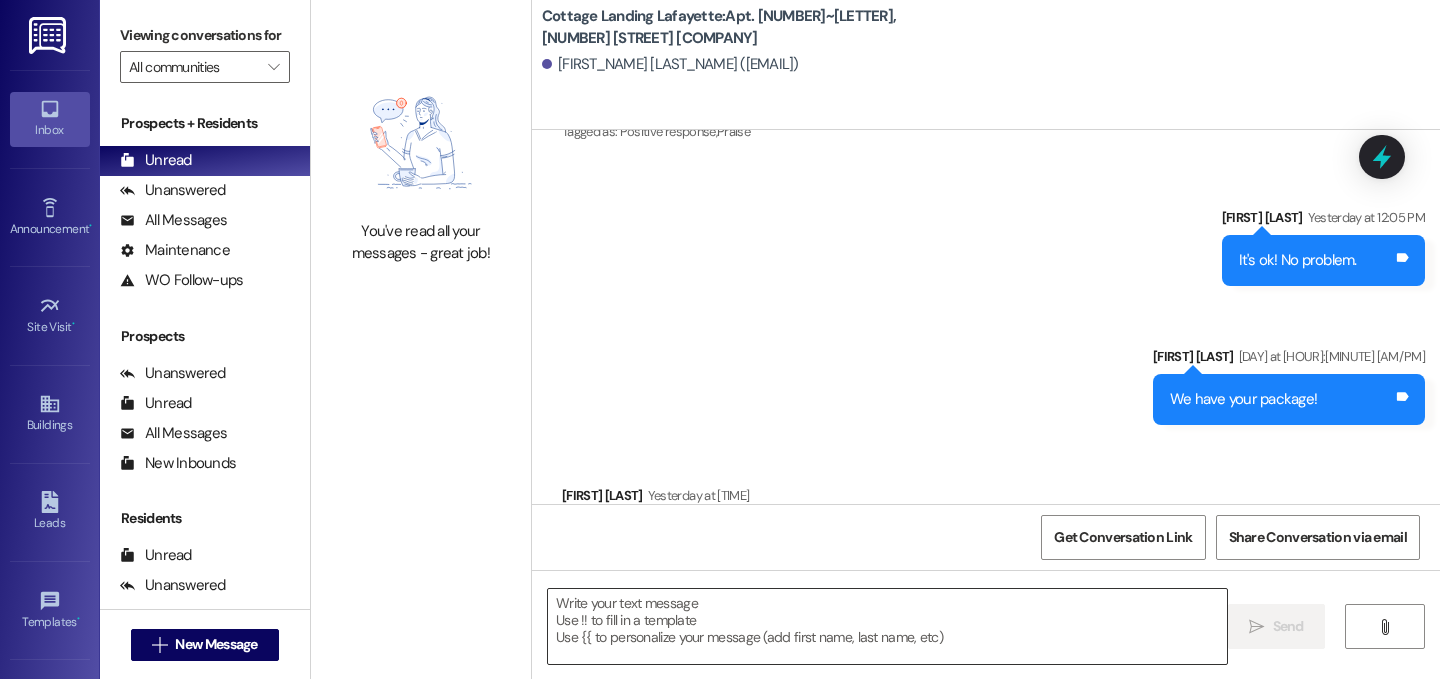 click at bounding box center [887, 626] 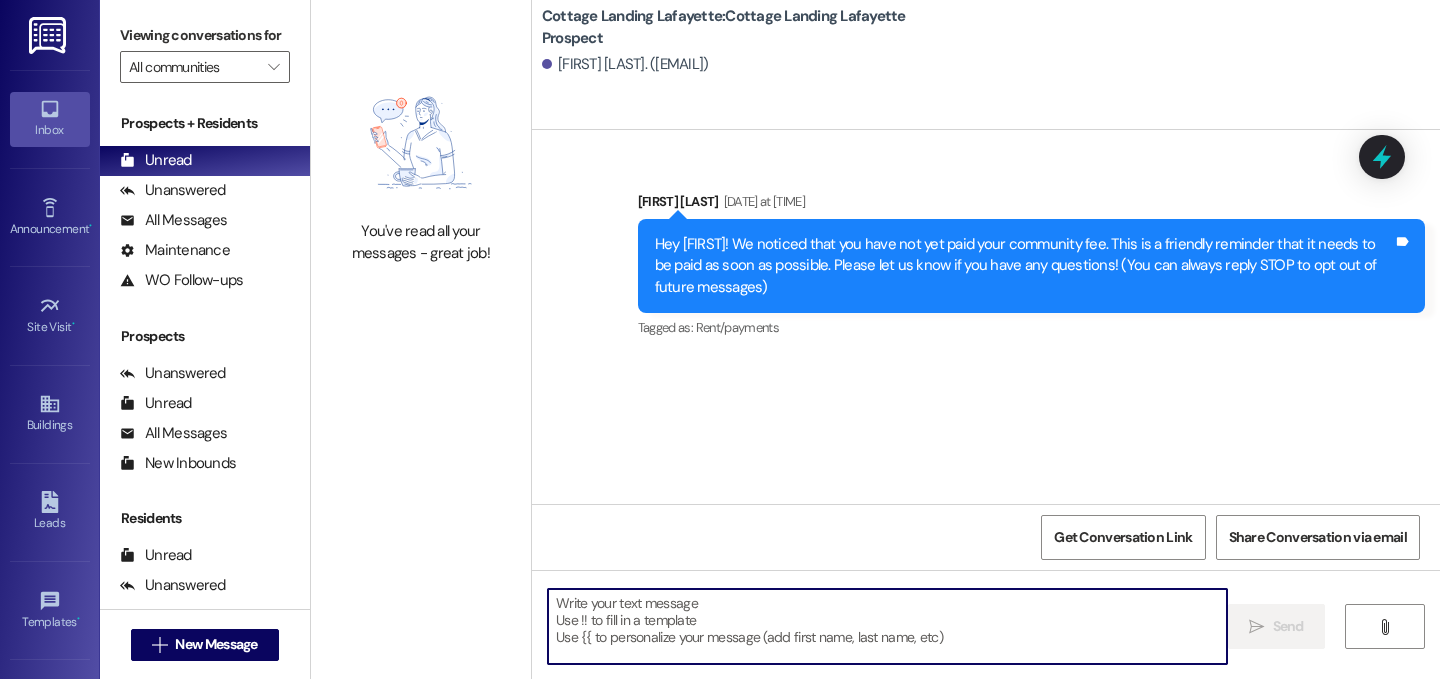 scroll, scrollTop: 0, scrollLeft: 0, axis: both 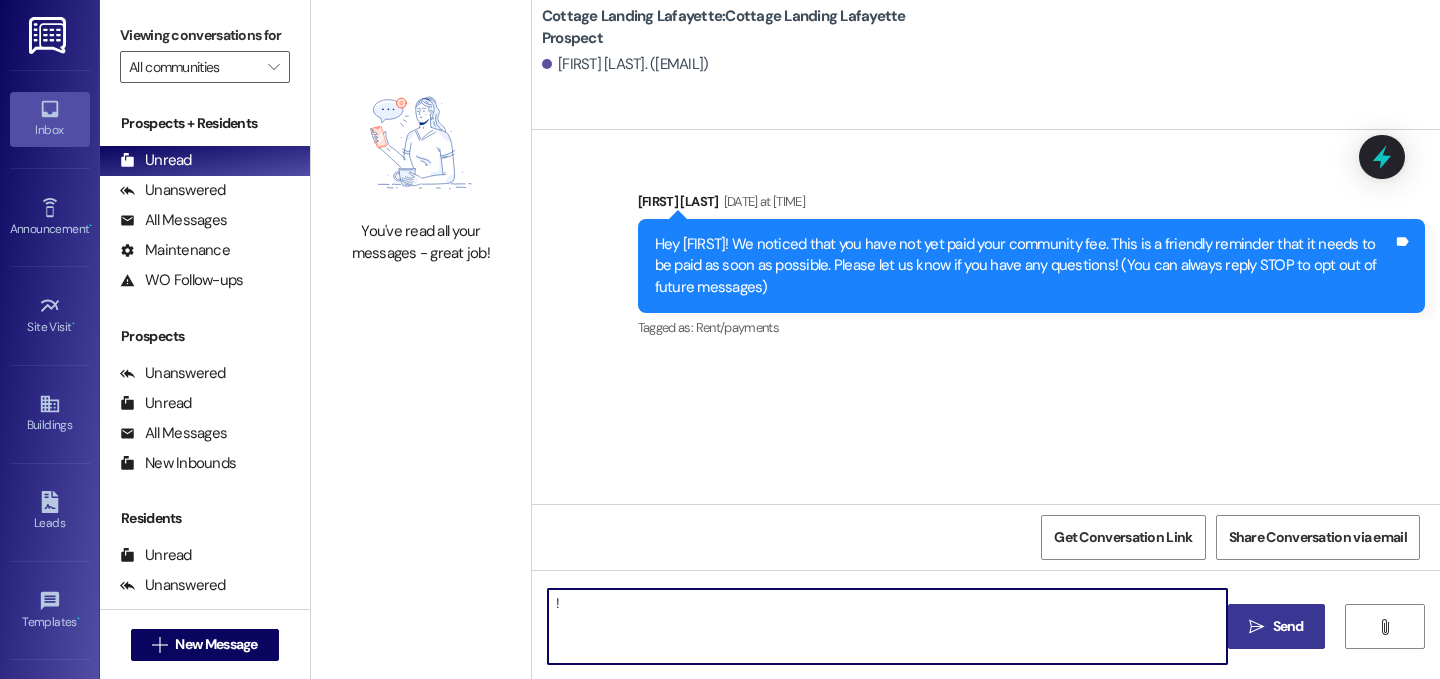 type on "!!" 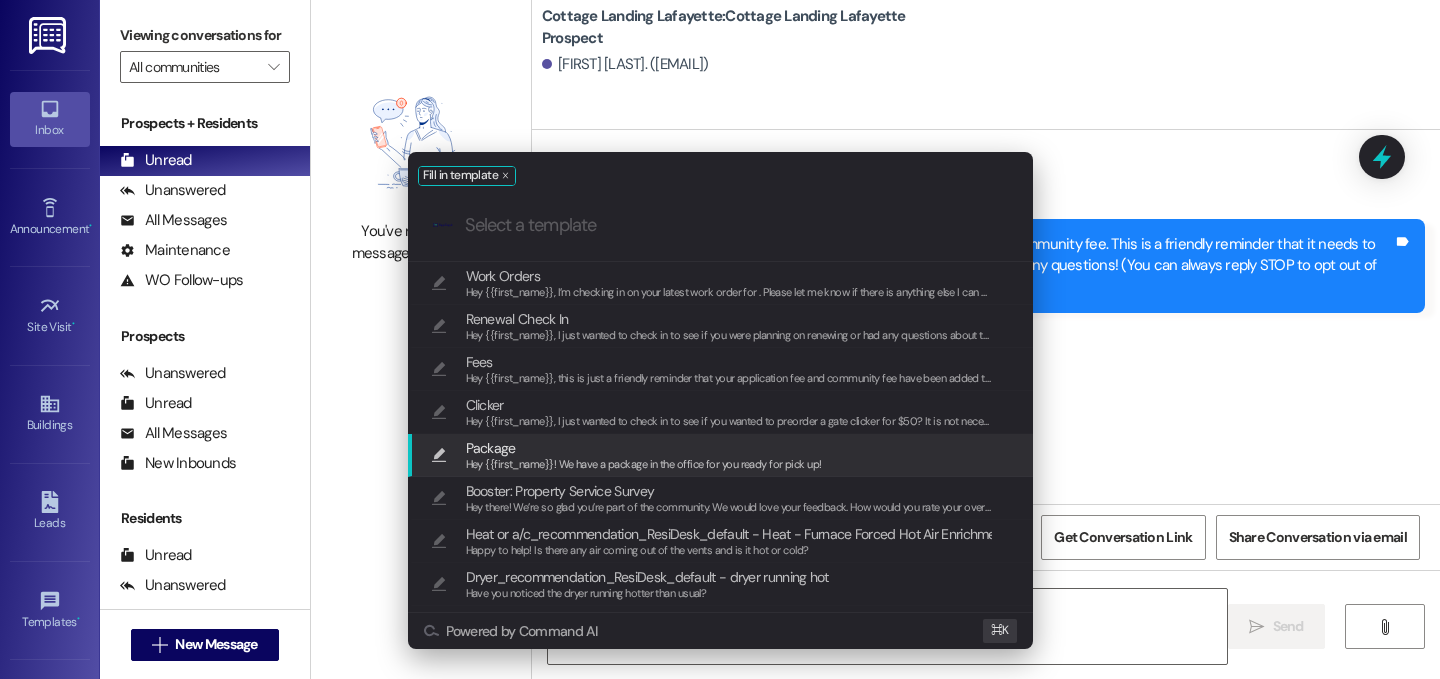 click on "Hey {{first_name}}! We have a package in the office for you ready for pick up!" at bounding box center [644, 464] 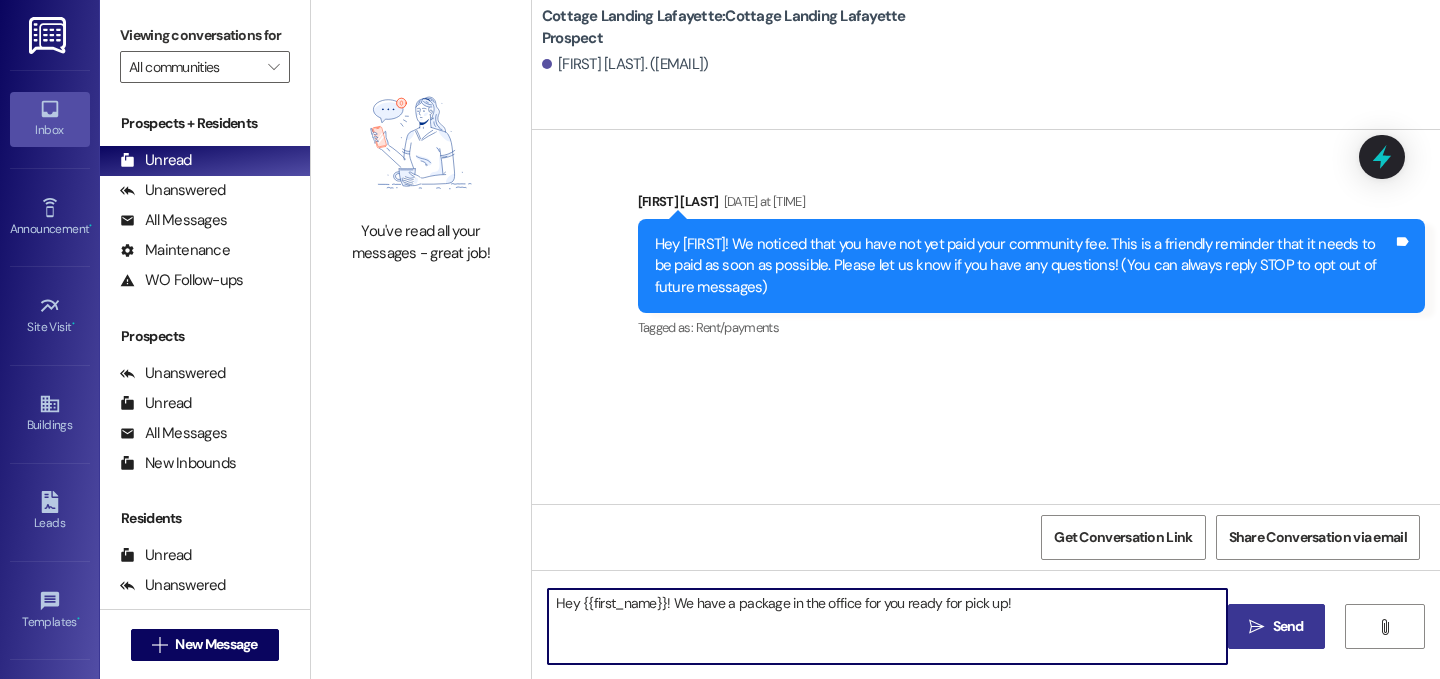 click on " Send" at bounding box center [1276, 626] 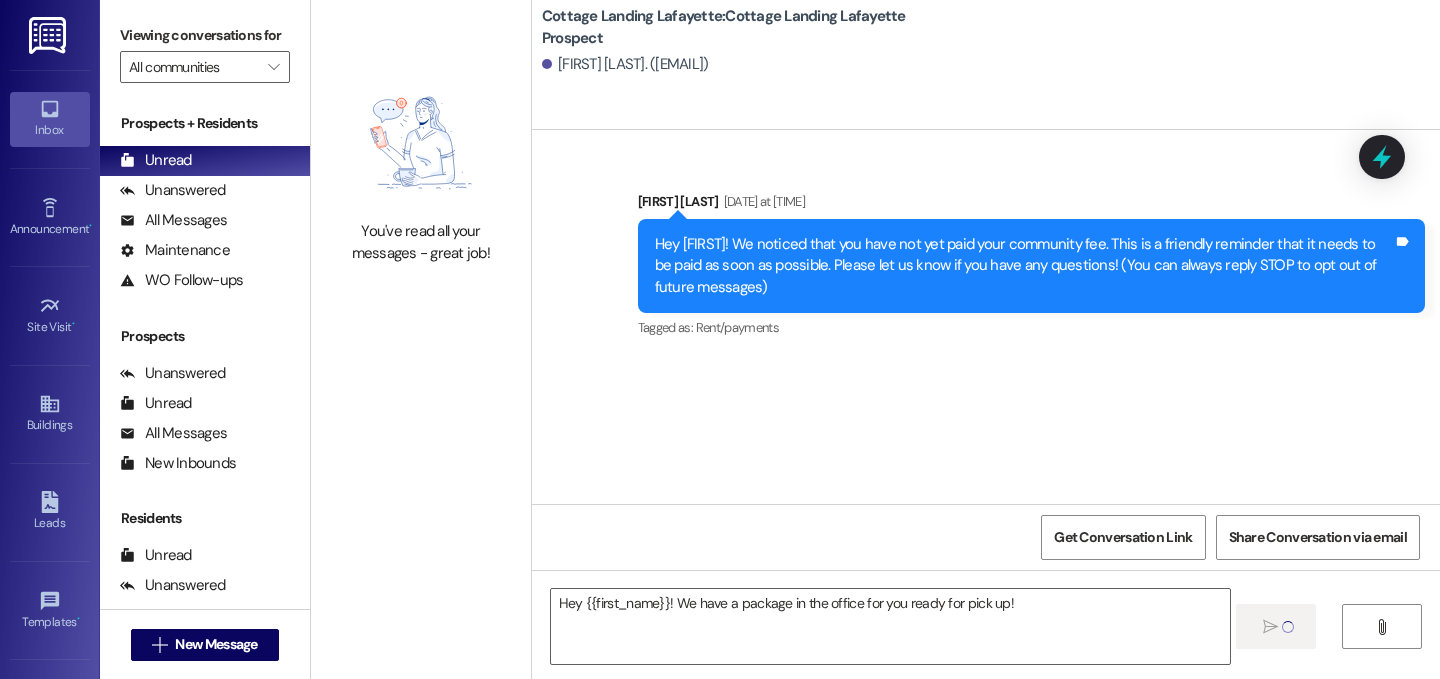 type 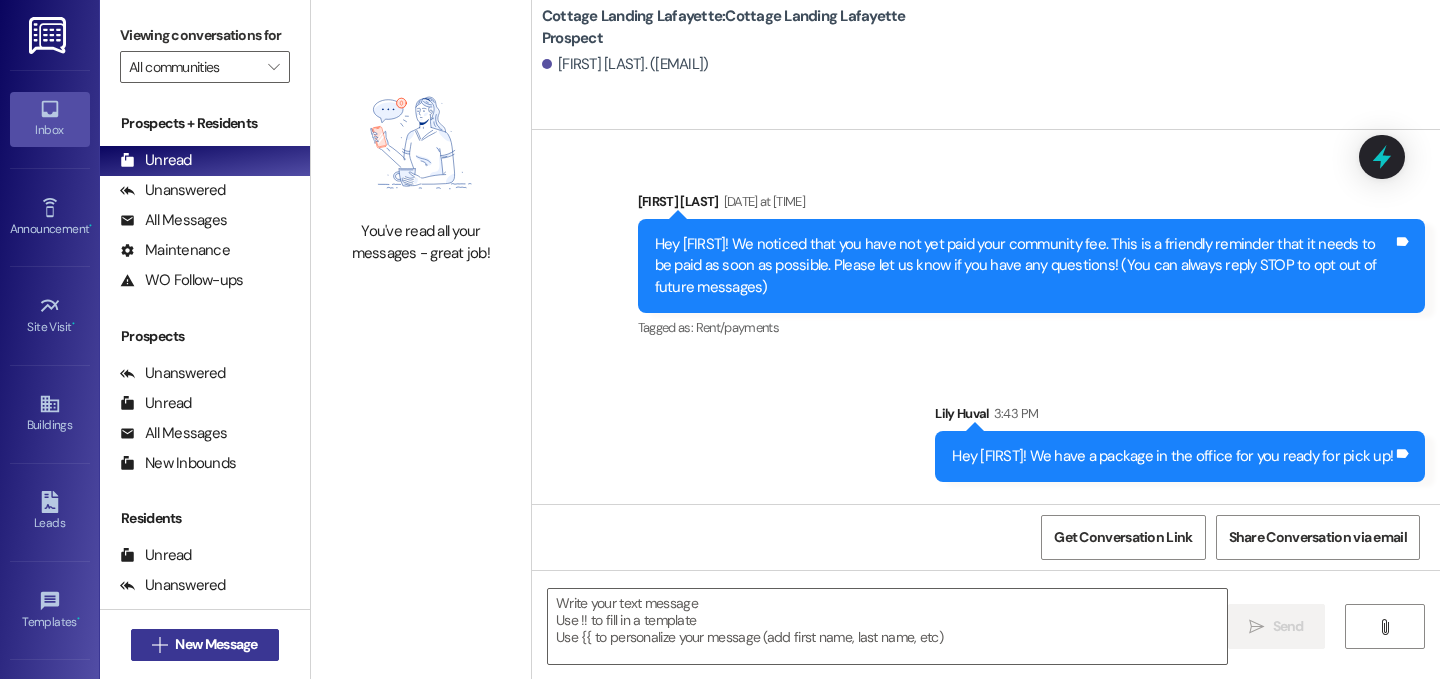 click on "New Message" at bounding box center (216, 644) 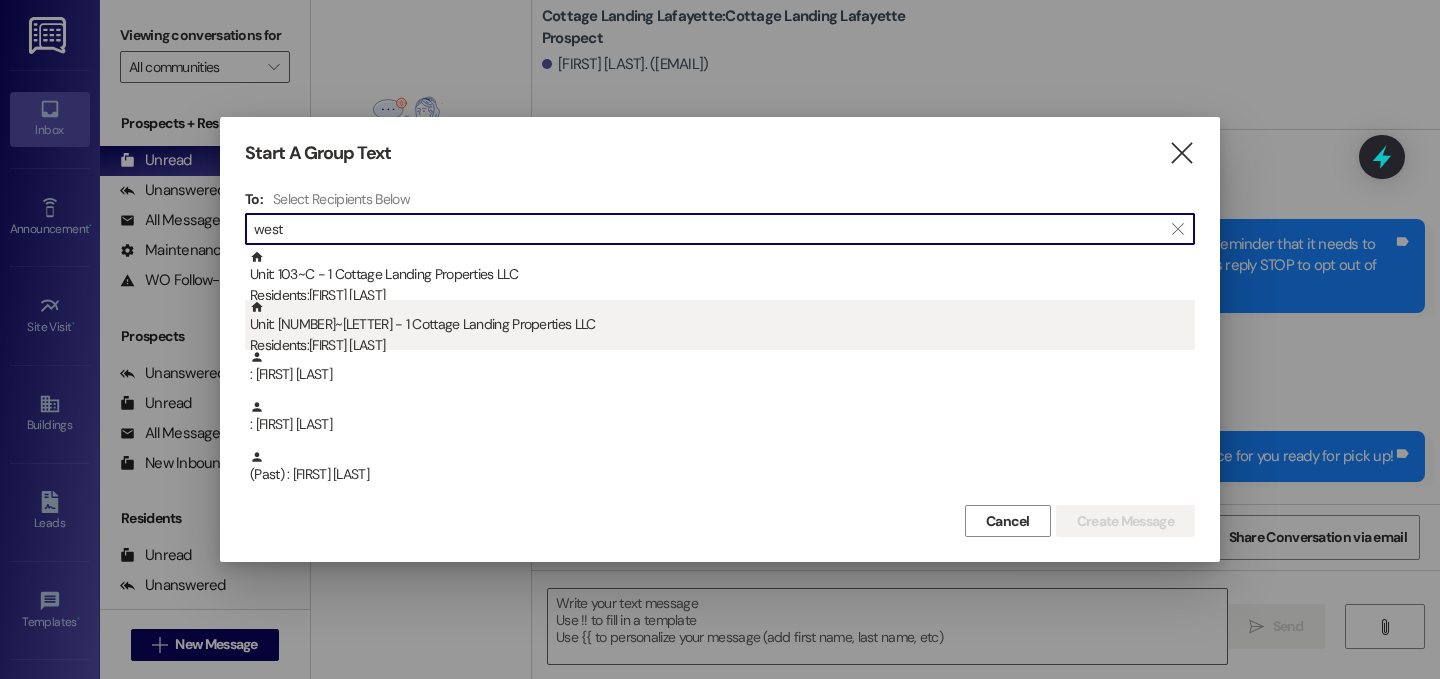 type on "west" 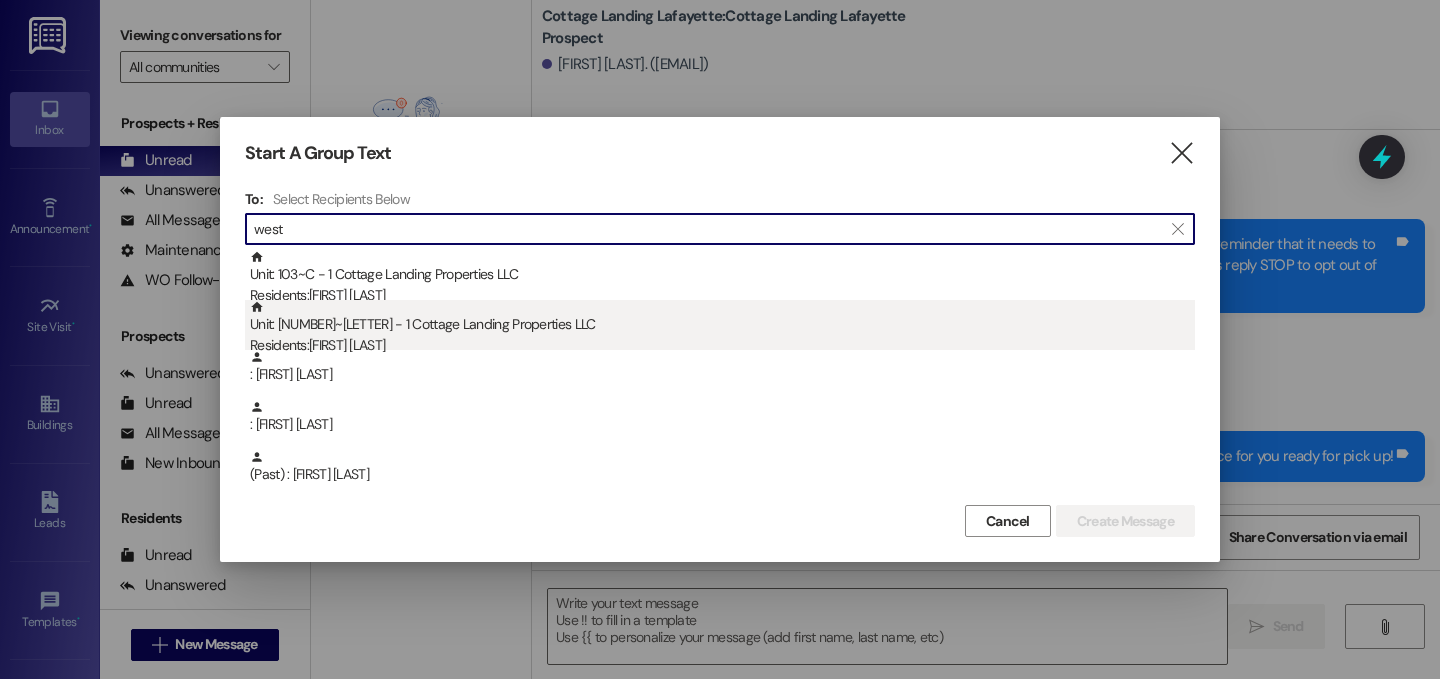 click on "Unit: 018~B - 1 Cottage Landing Properties LLC Residents:  [FIRST] [LAST]" at bounding box center (722, 328) 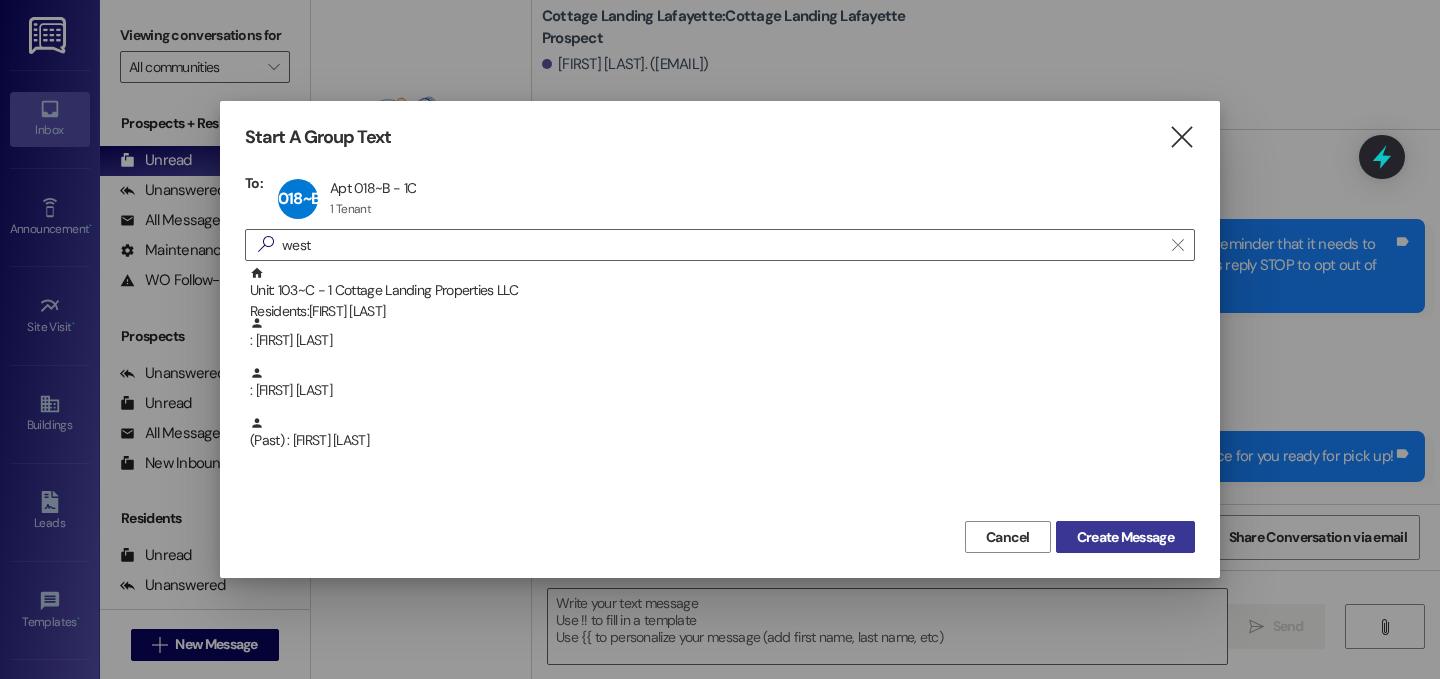click on "Create Message" at bounding box center (1125, 537) 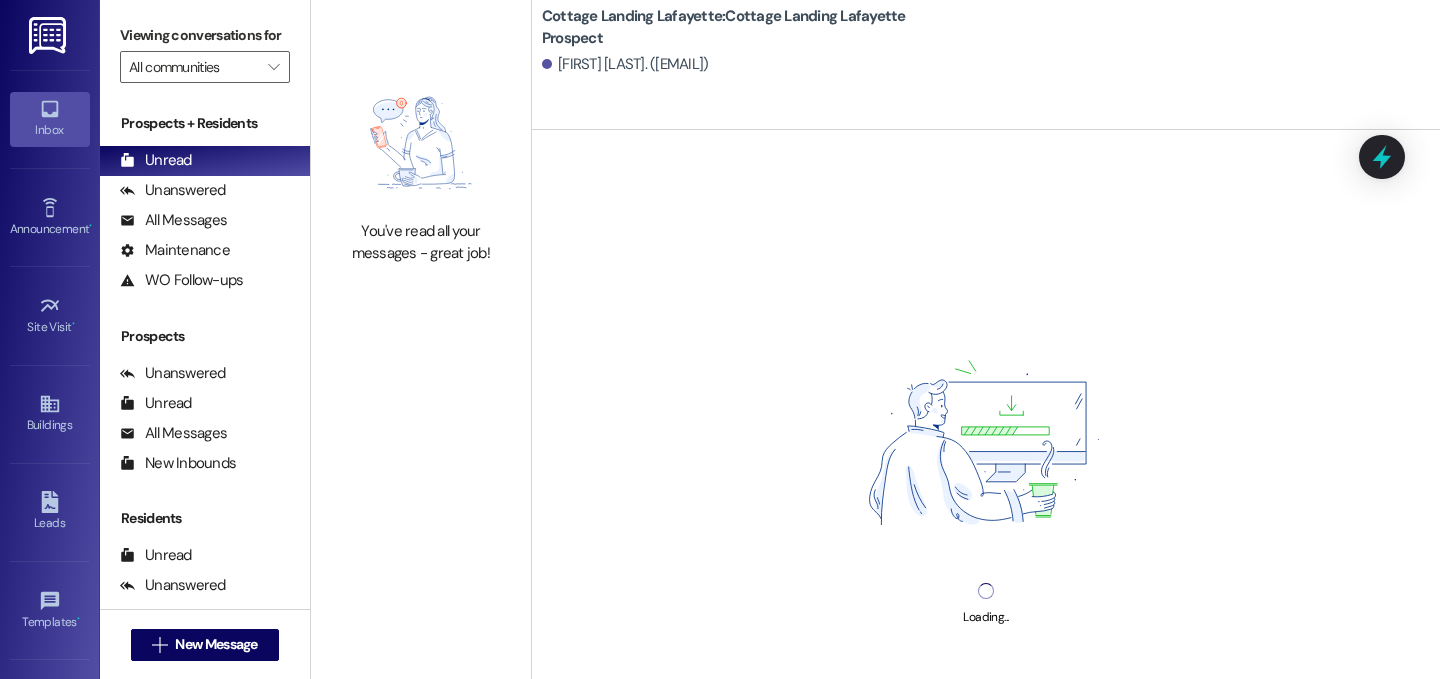 drag, startPoint x: 946, startPoint y: 604, endPoint x: 942, endPoint y: 590, distance: 14.56022 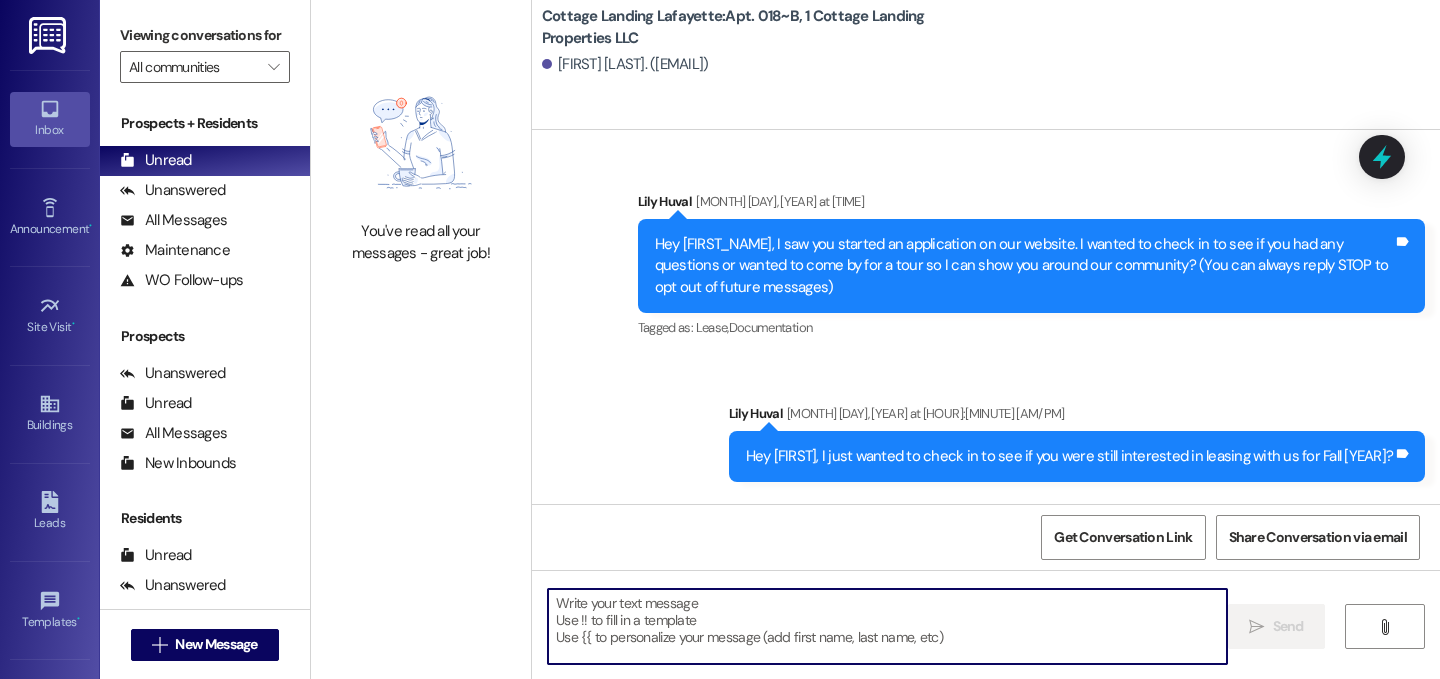 scroll, scrollTop: 31493, scrollLeft: 0, axis: vertical 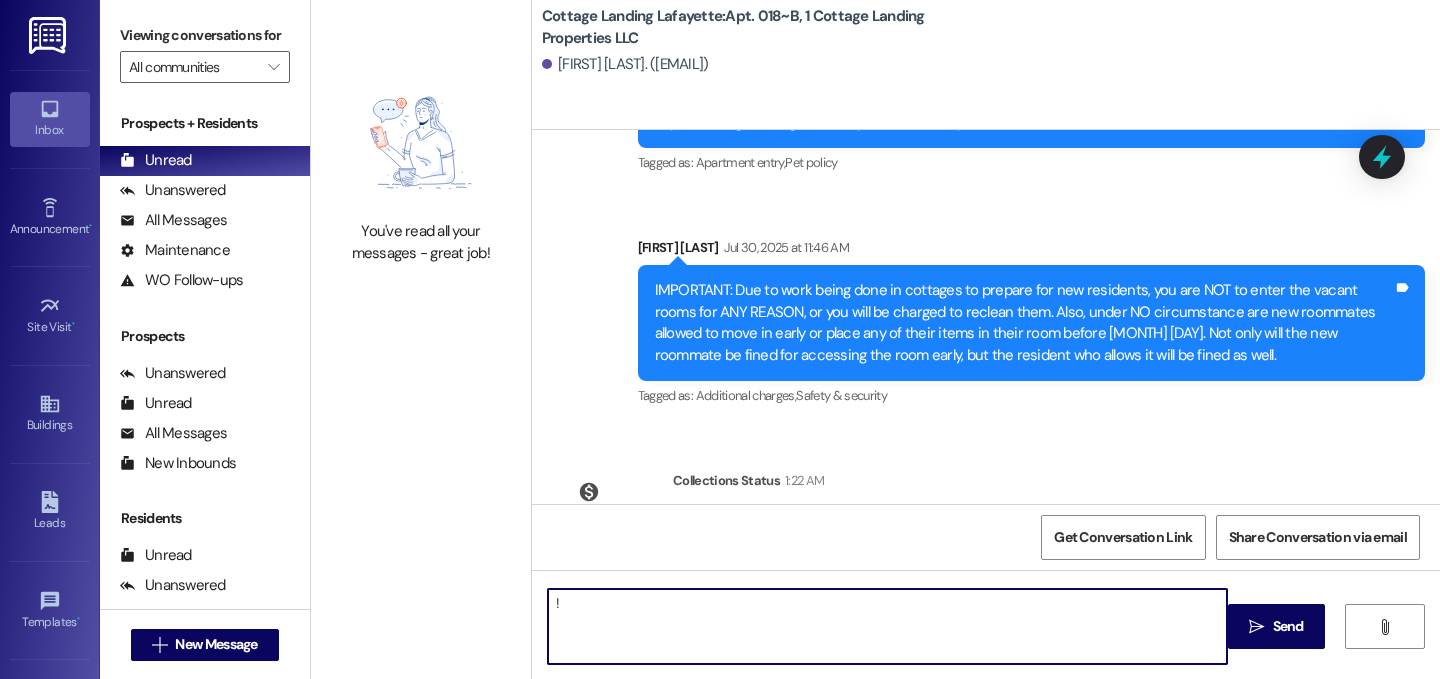 type on "!!" 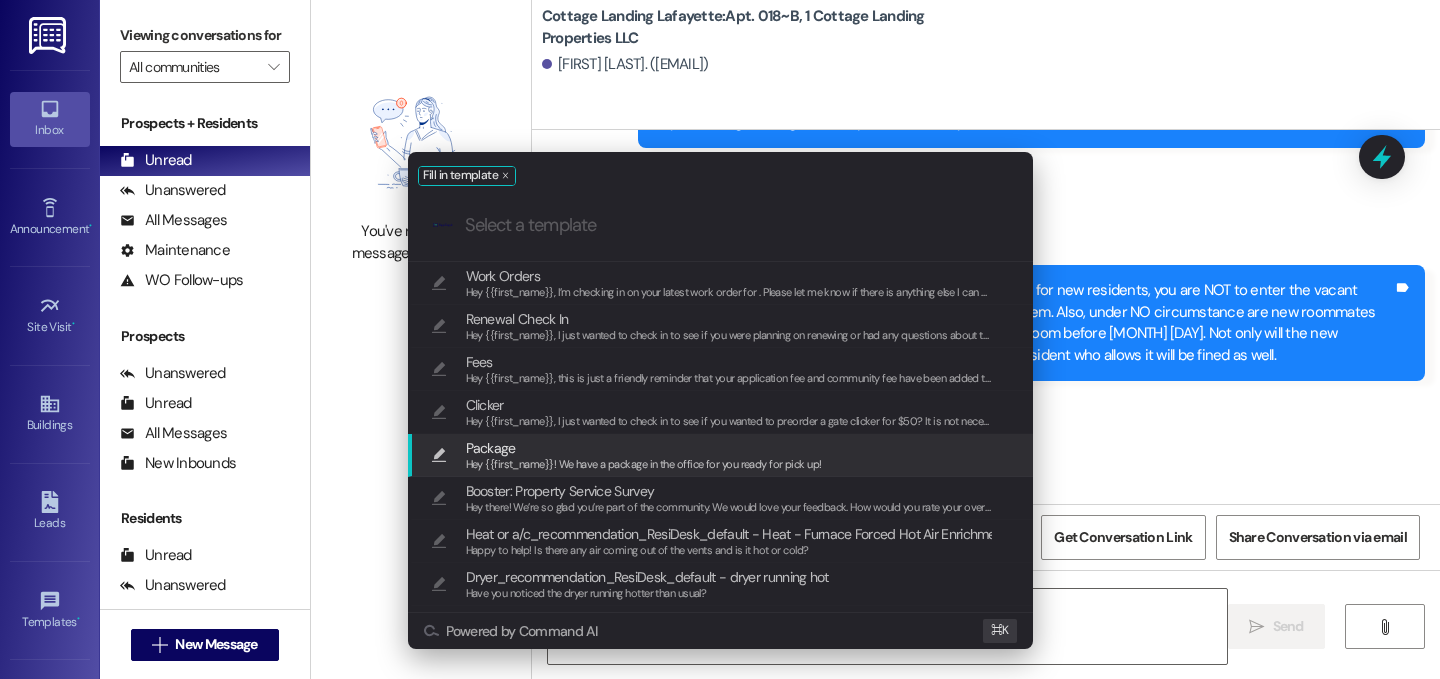 click on "Package" at bounding box center [644, 448] 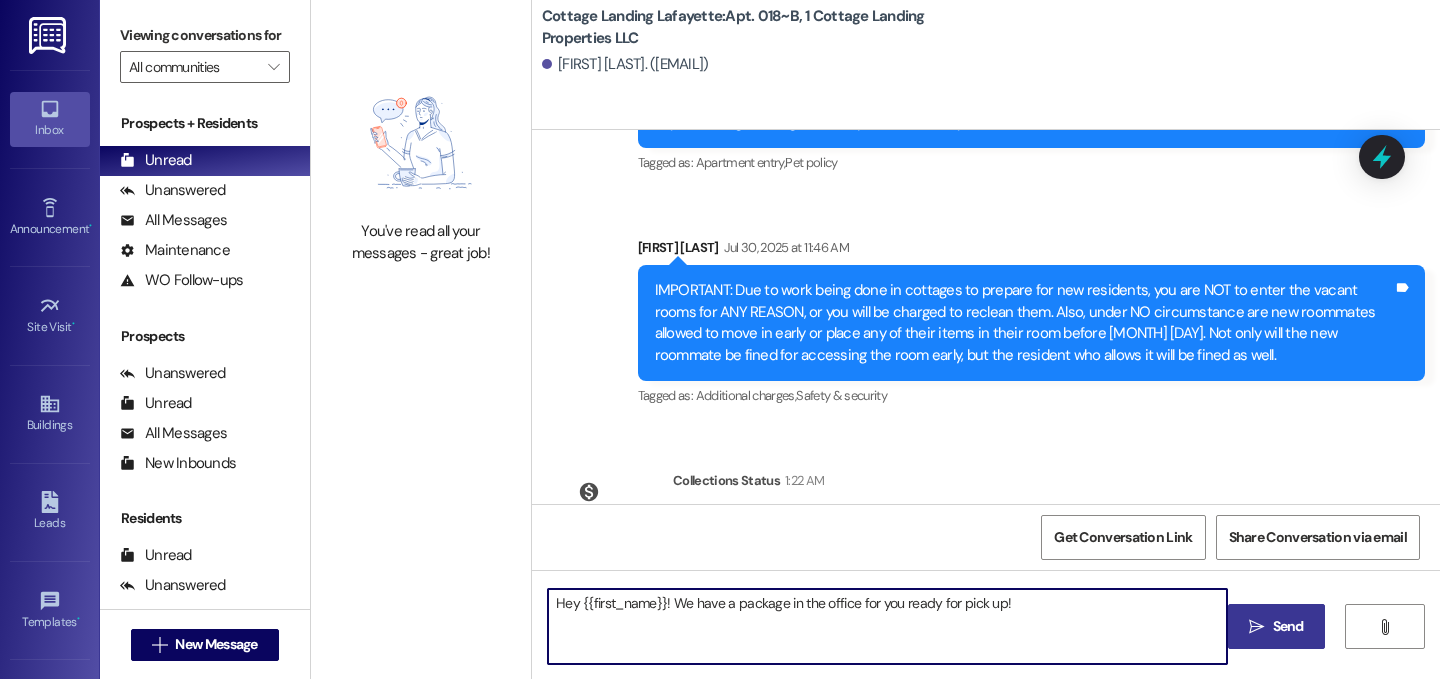 click on " Send" at bounding box center (1276, 626) 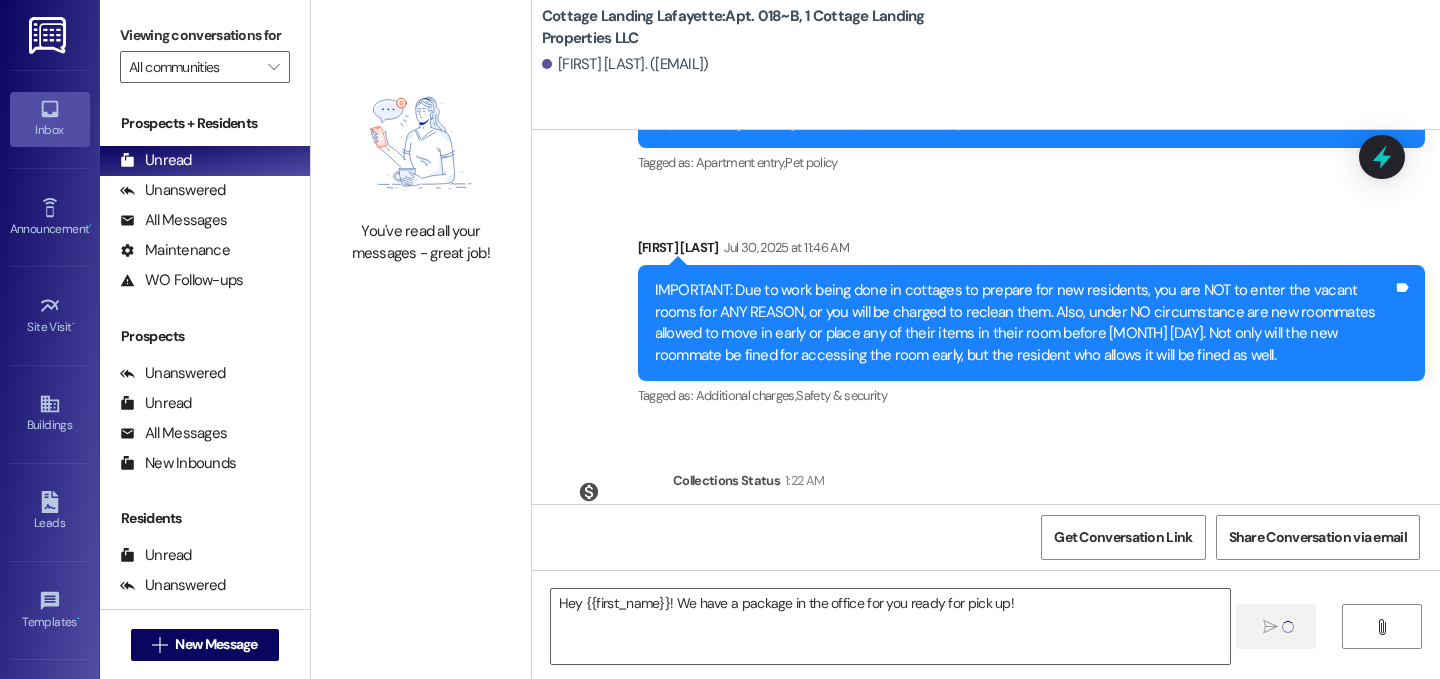type 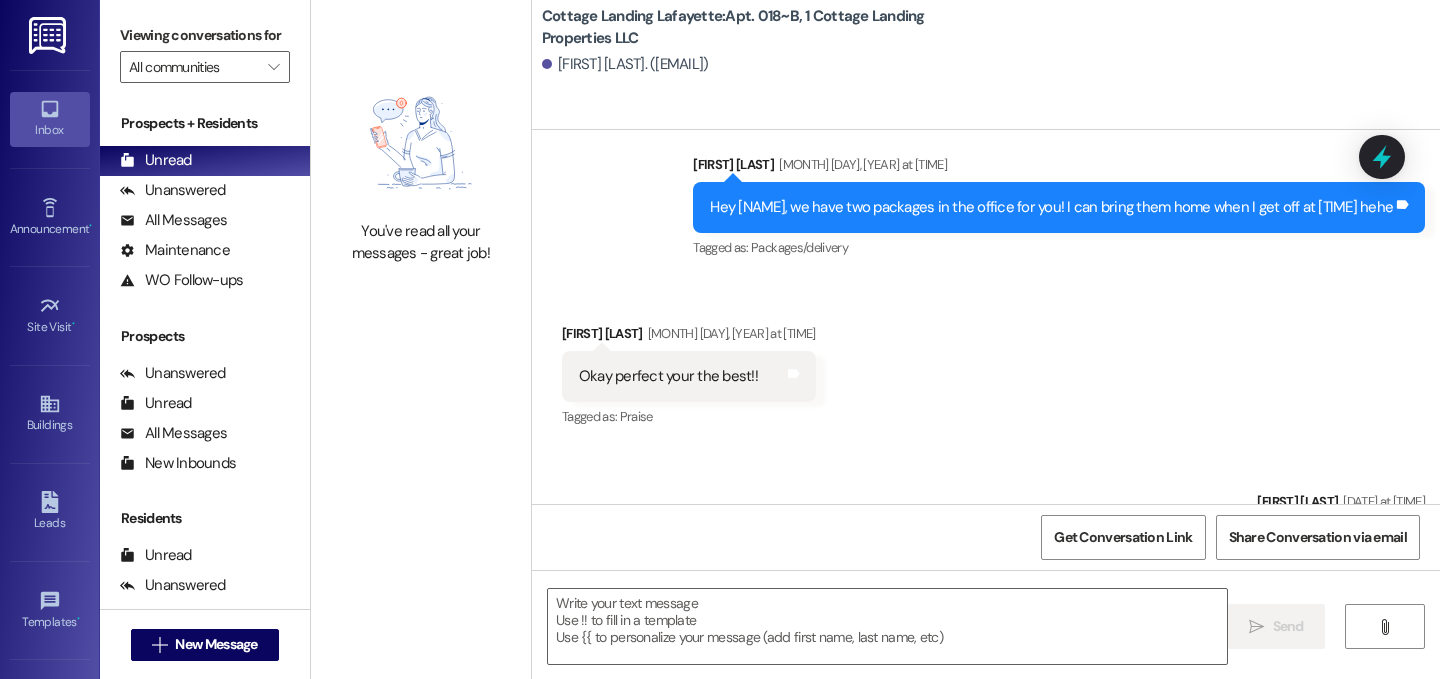 scroll, scrollTop: 27115, scrollLeft: 0, axis: vertical 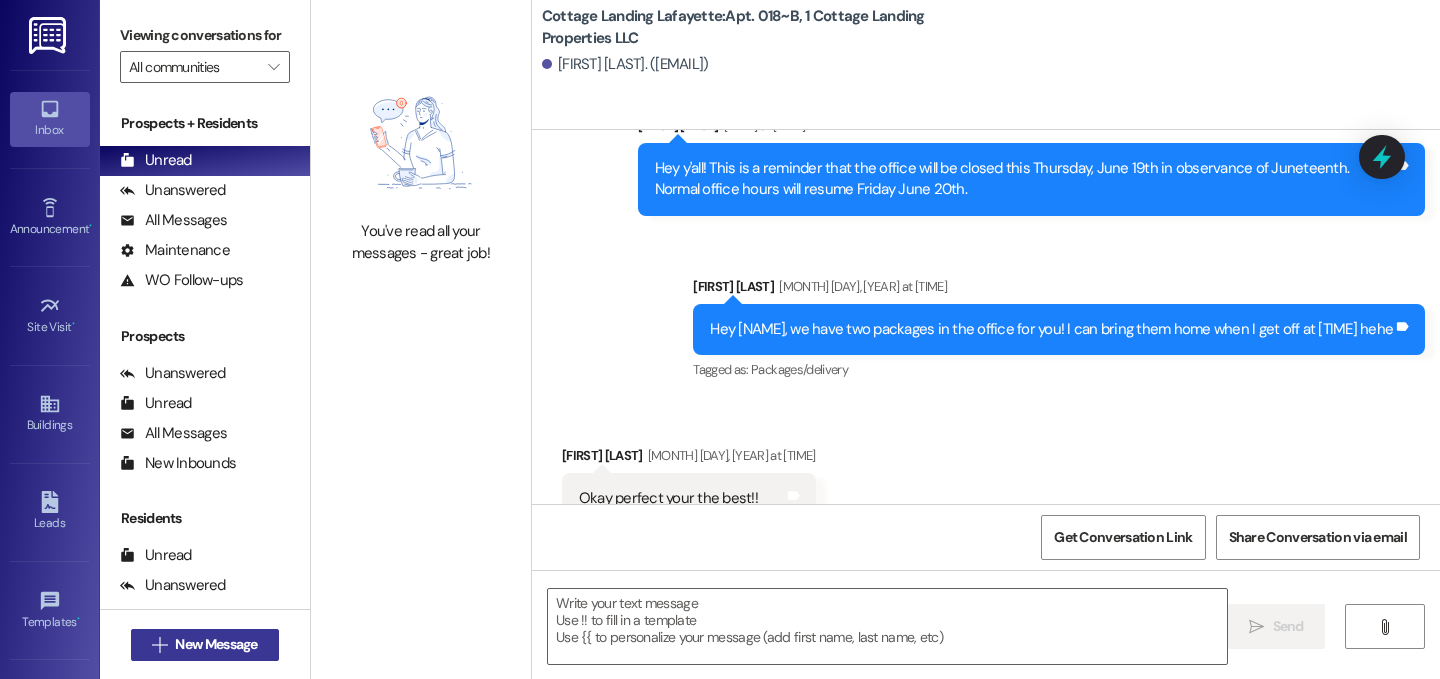 click on "New Message" at bounding box center (216, 644) 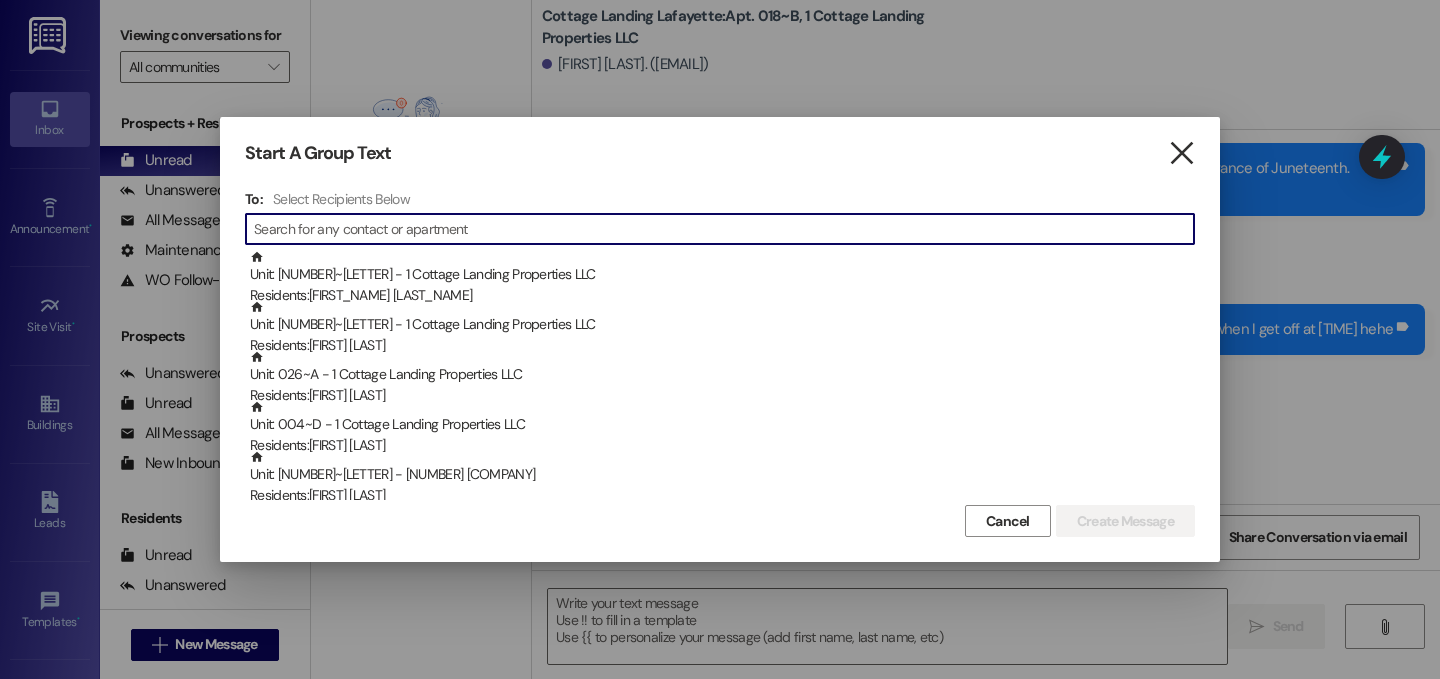 click on "" at bounding box center (1181, 153) 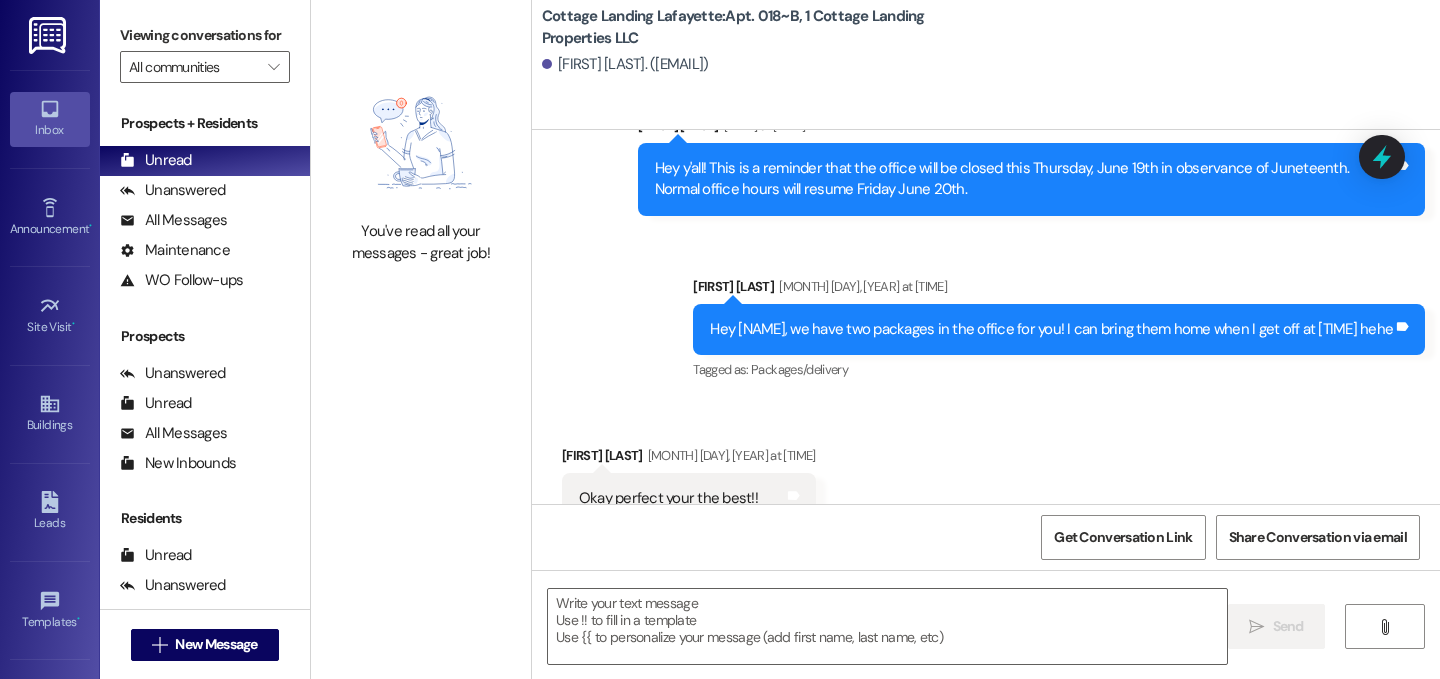click on " New Message" at bounding box center [205, 645] 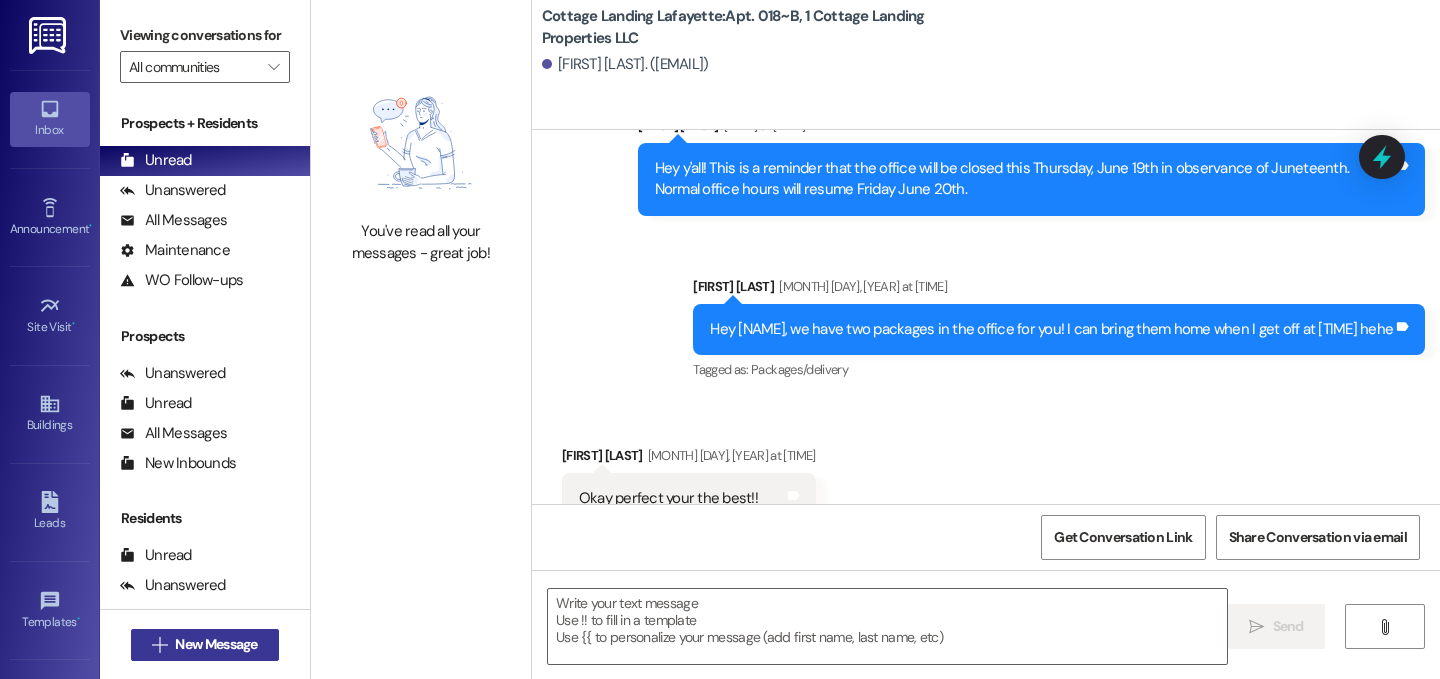click on " New Message" at bounding box center (205, 645) 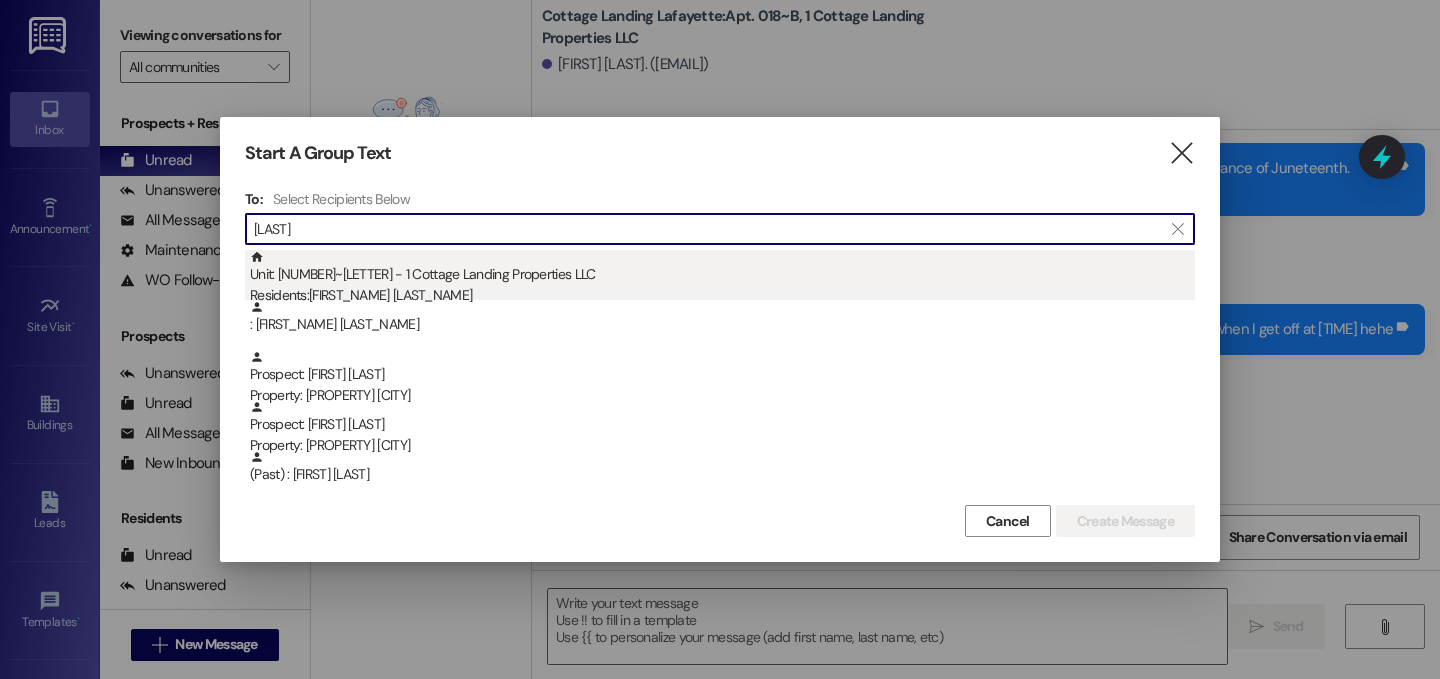 type on "[LAST]" 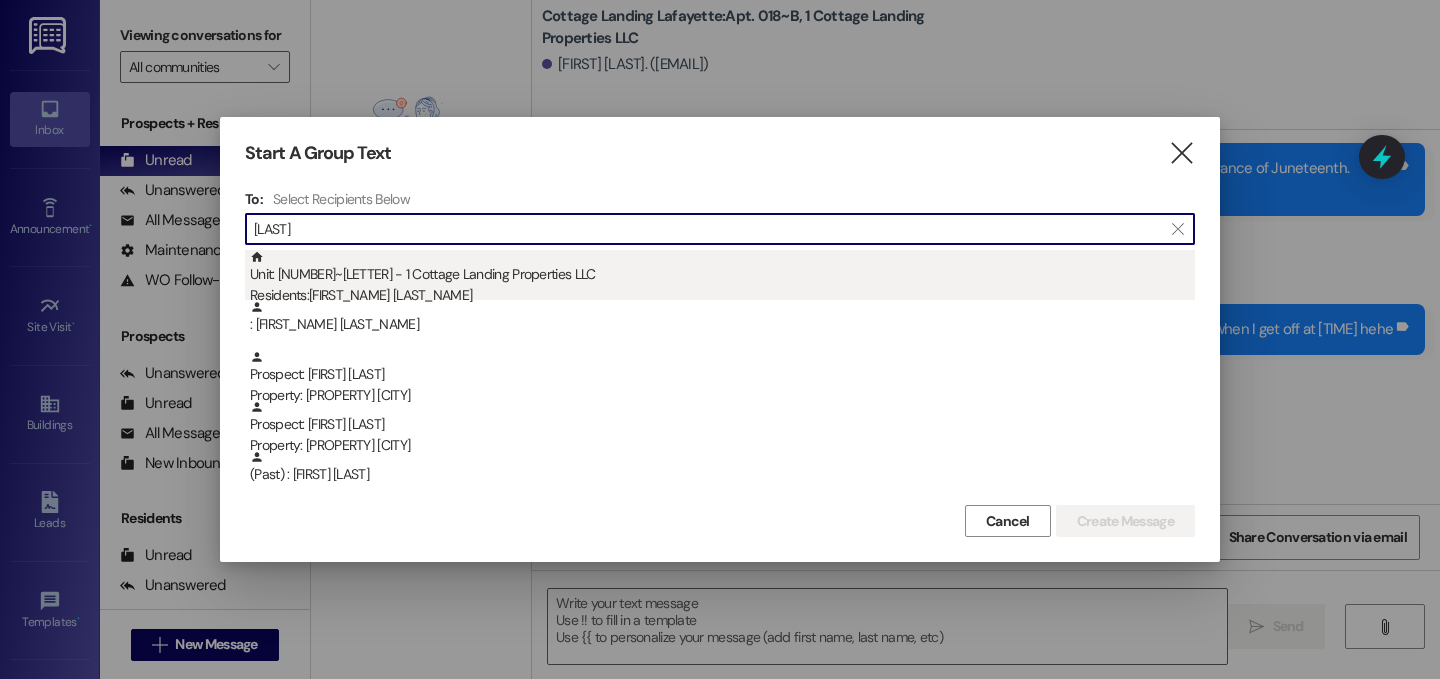 click on "Unit: 013~A - 1 Cottage Landing Properties LLC Residents: [FIRST] [LAST]" at bounding box center [722, 278] 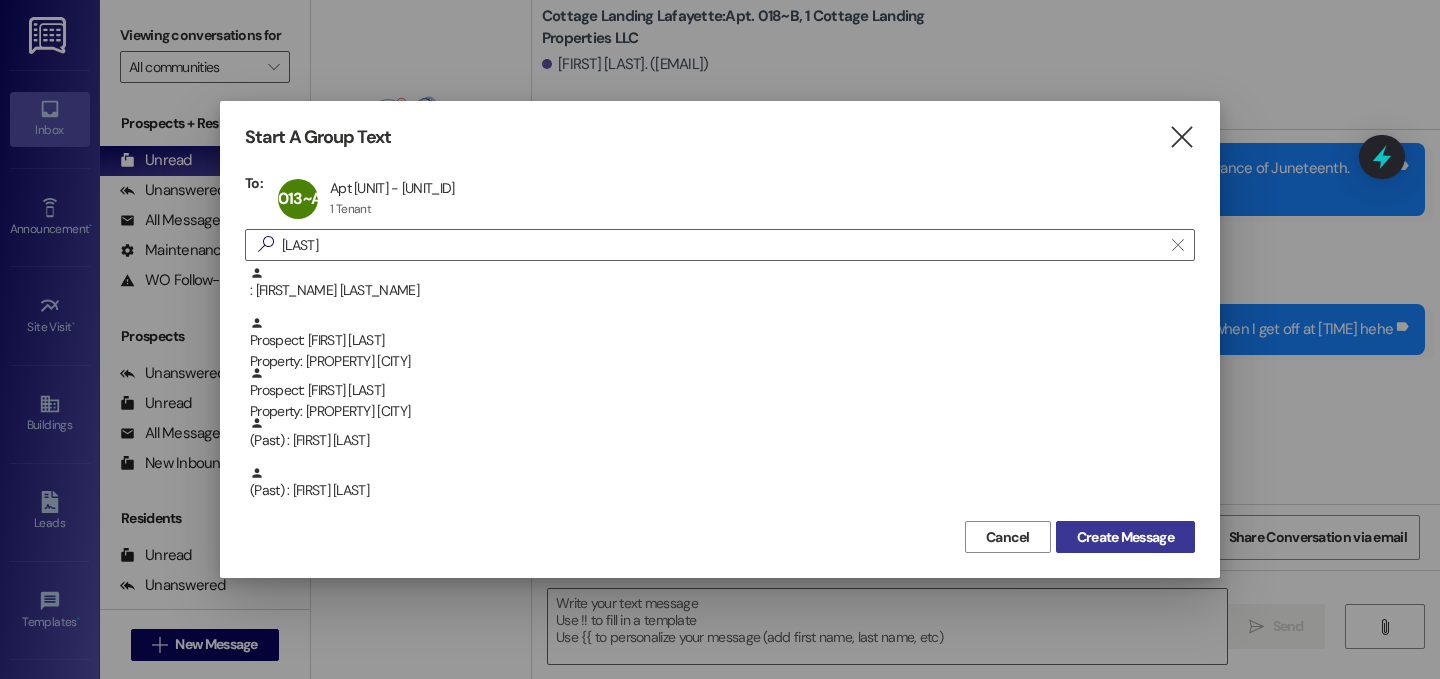 click on "Create Message" at bounding box center [1125, 537] 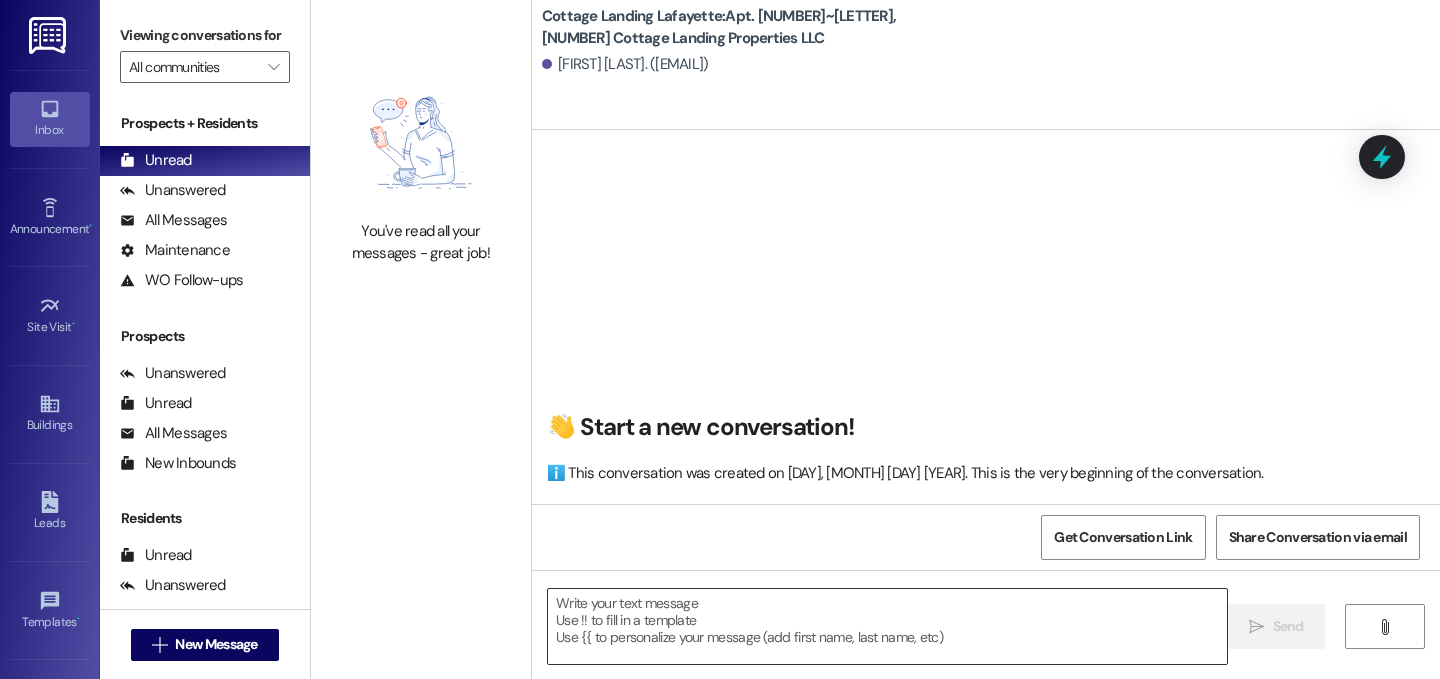 click at bounding box center [887, 626] 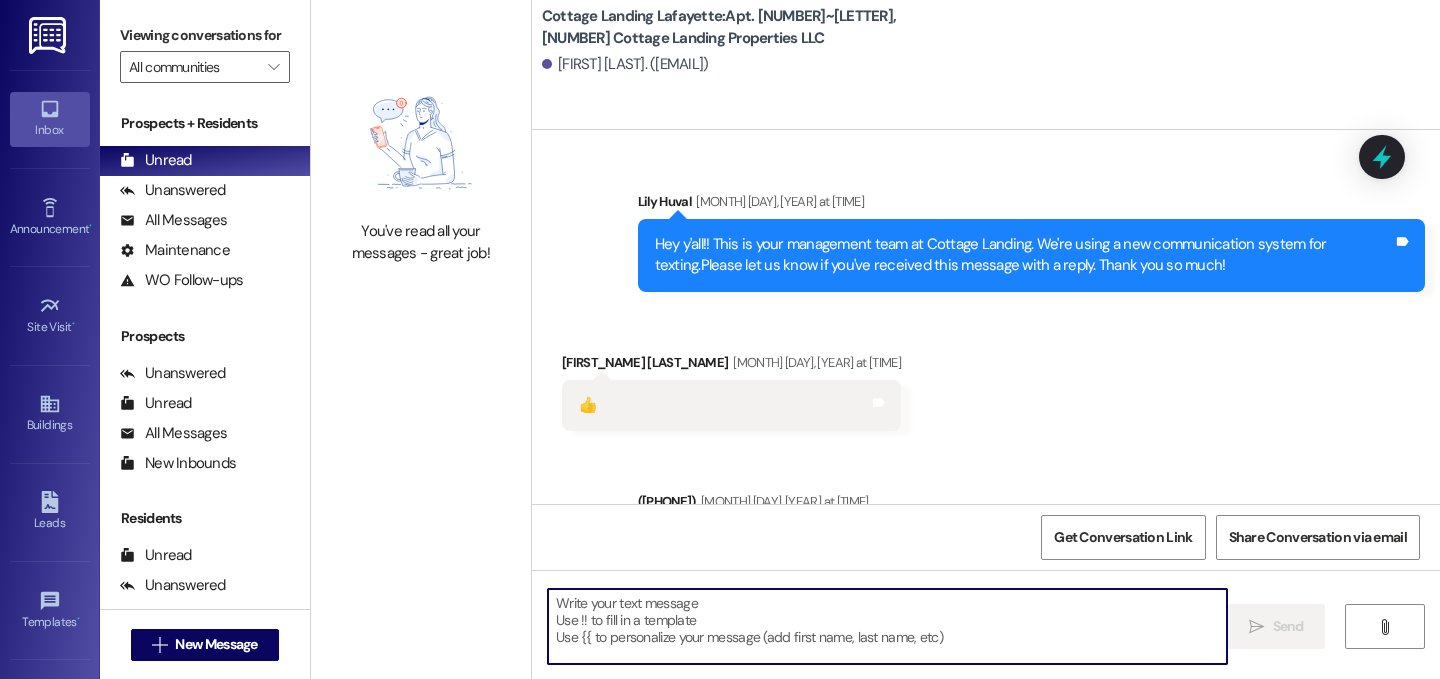 scroll, scrollTop: 81056, scrollLeft: 0, axis: vertical 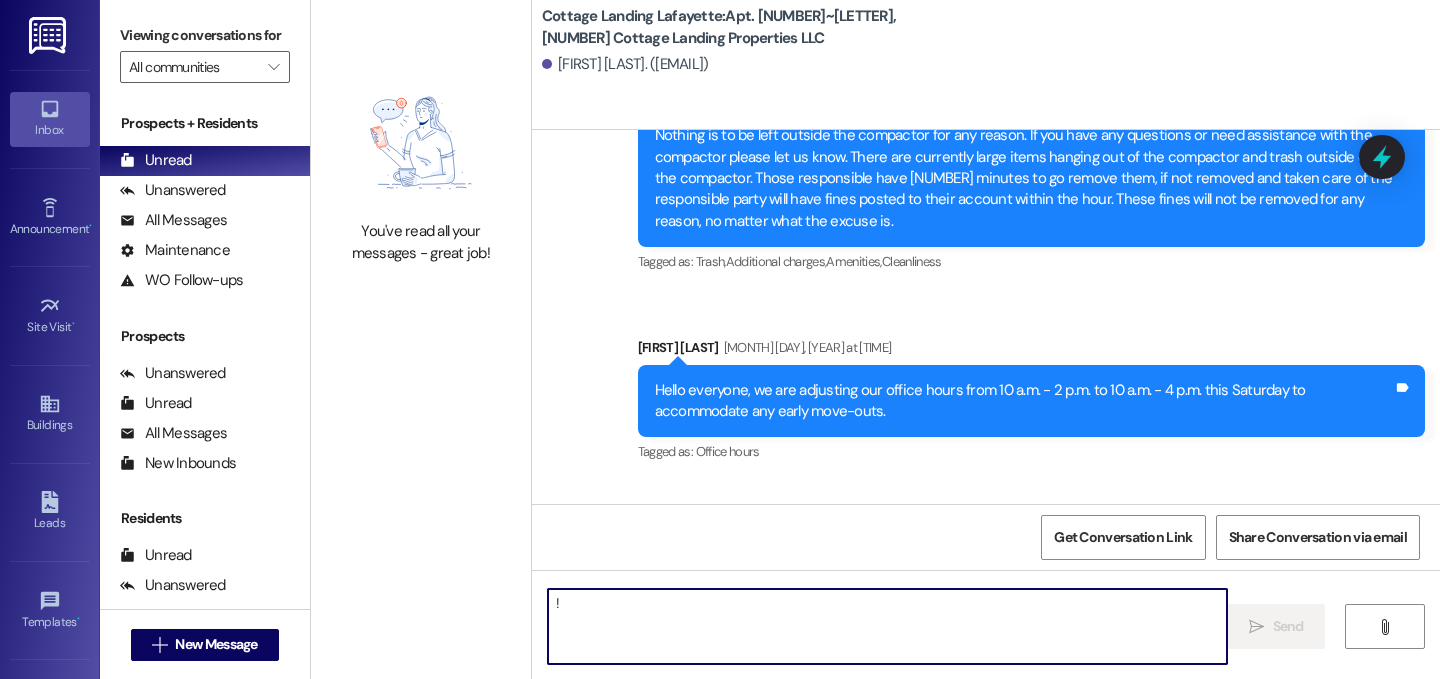 type on "!!" 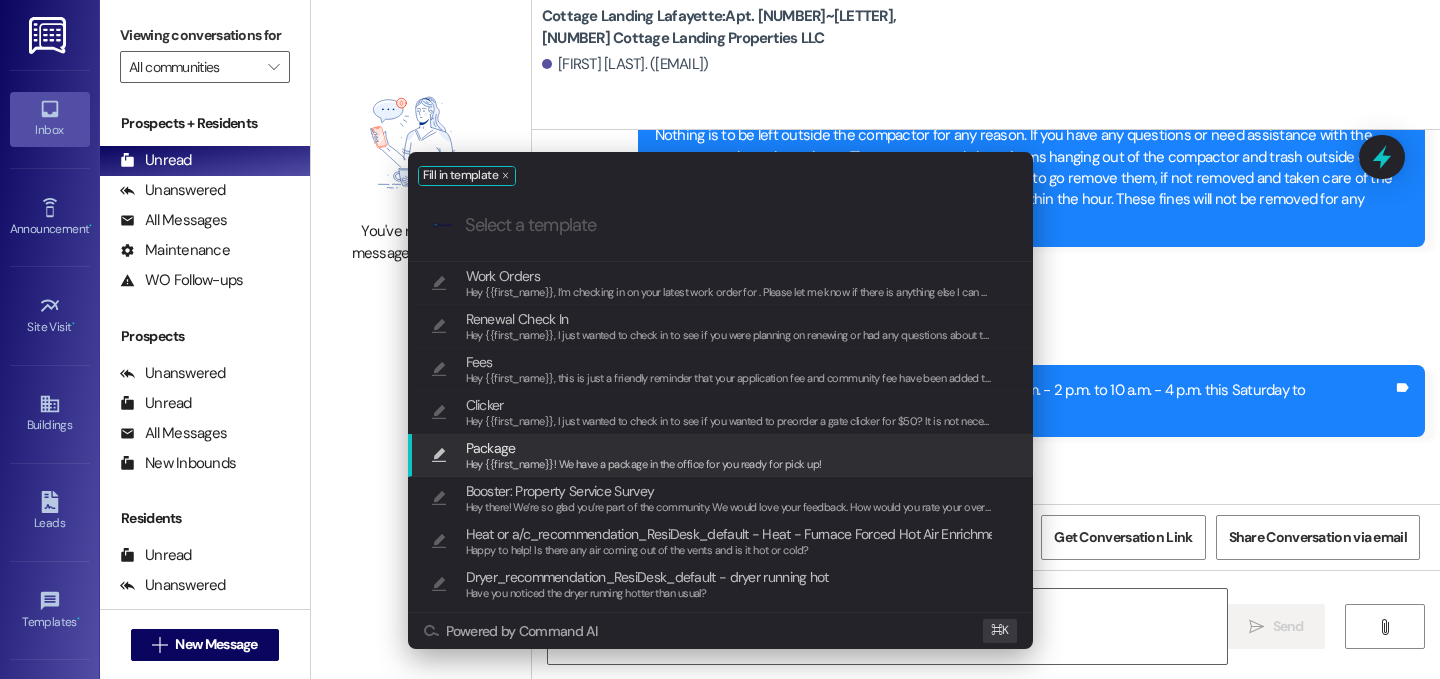 click on "Hey {{first_name}}! We have a package in the office for you ready for pick up!" at bounding box center (644, 464) 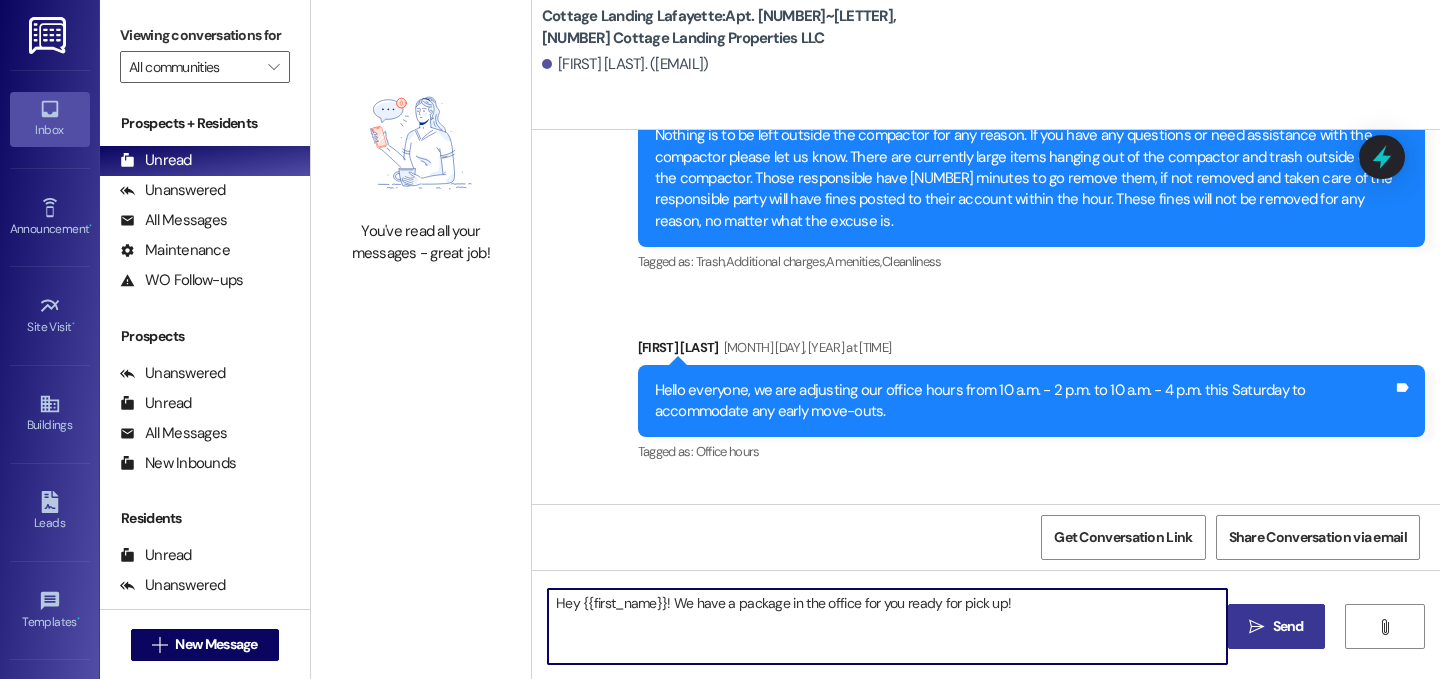 click on "Send" at bounding box center (1288, 626) 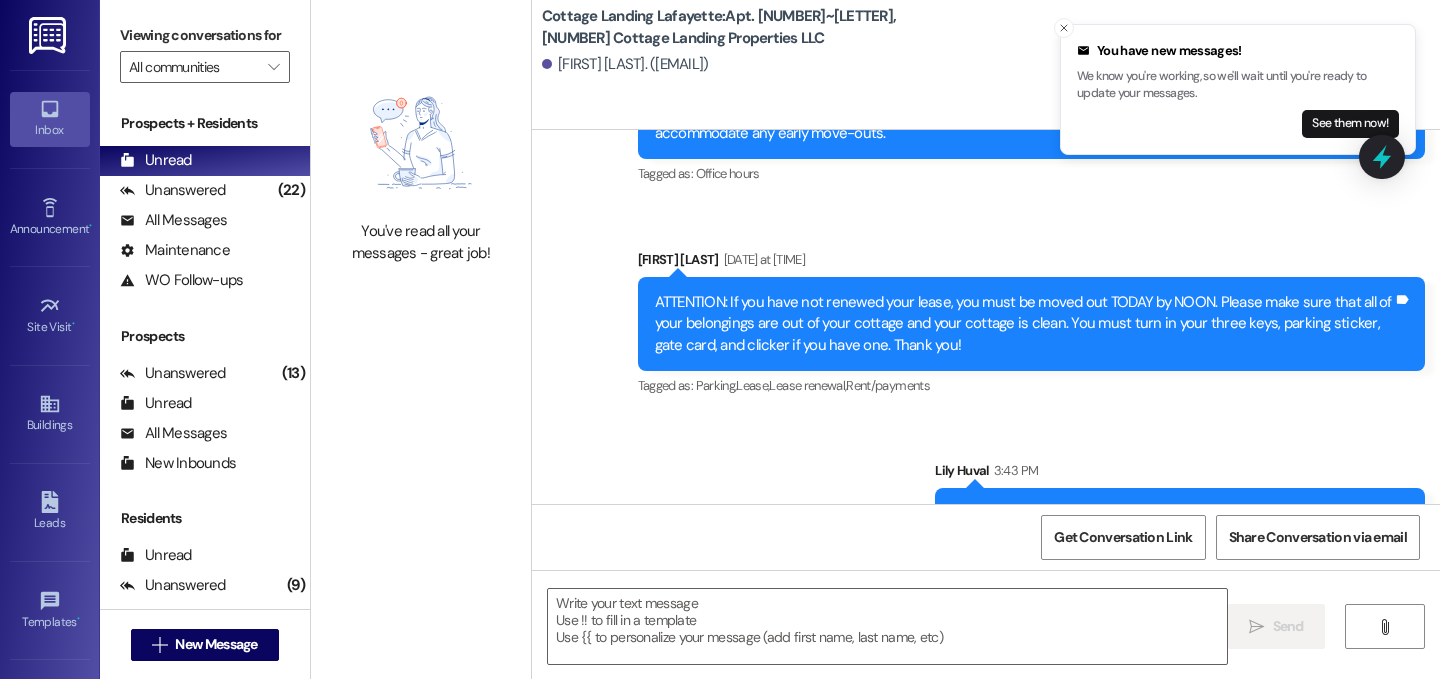 scroll, scrollTop: 81335, scrollLeft: 0, axis: vertical 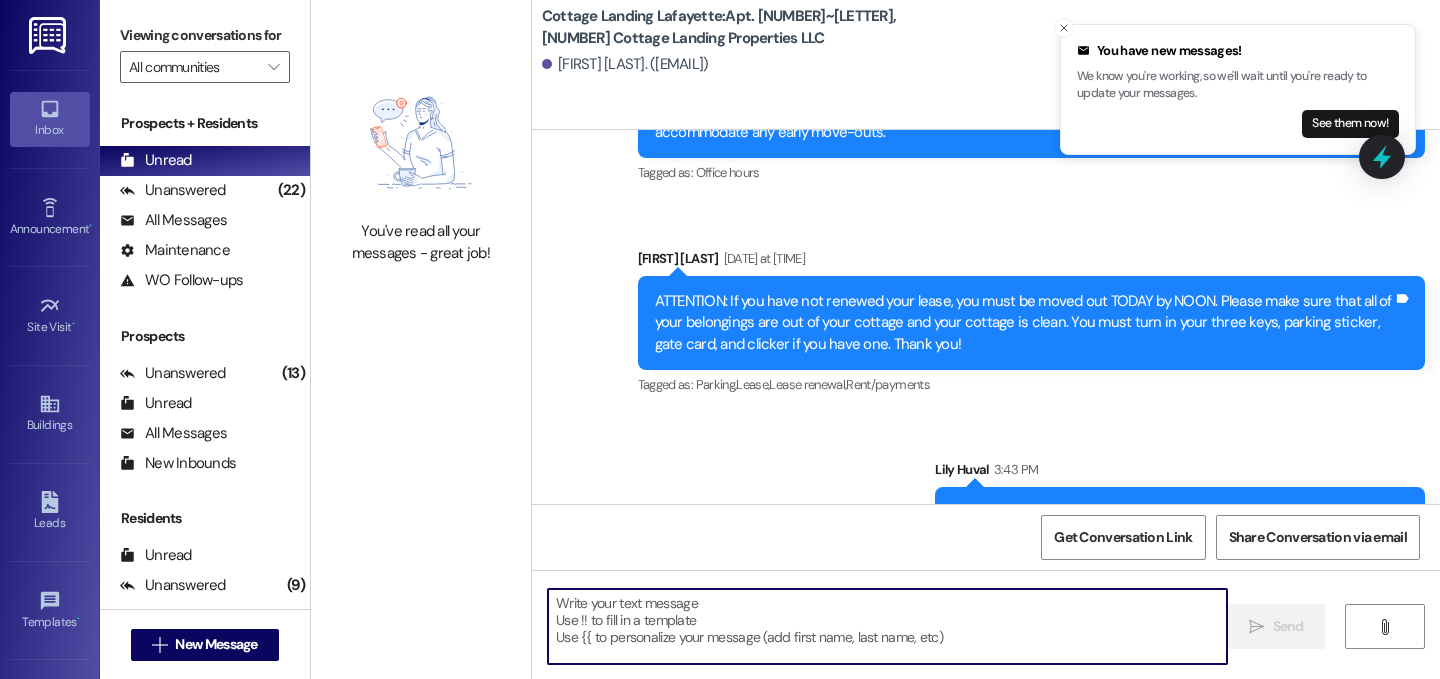 click at bounding box center (887, 626) 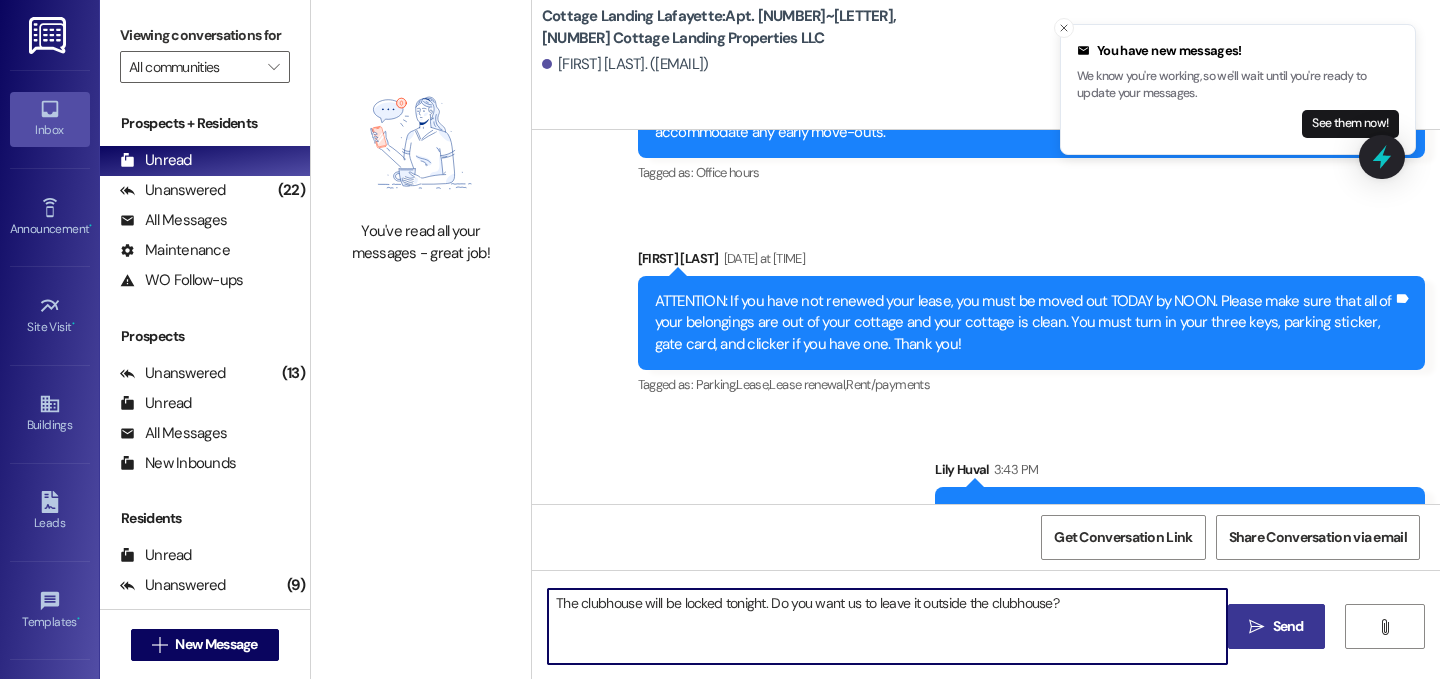 type on "The clubhouse will be locked tonight. Do you want us to leave it outside the clubhouse?" 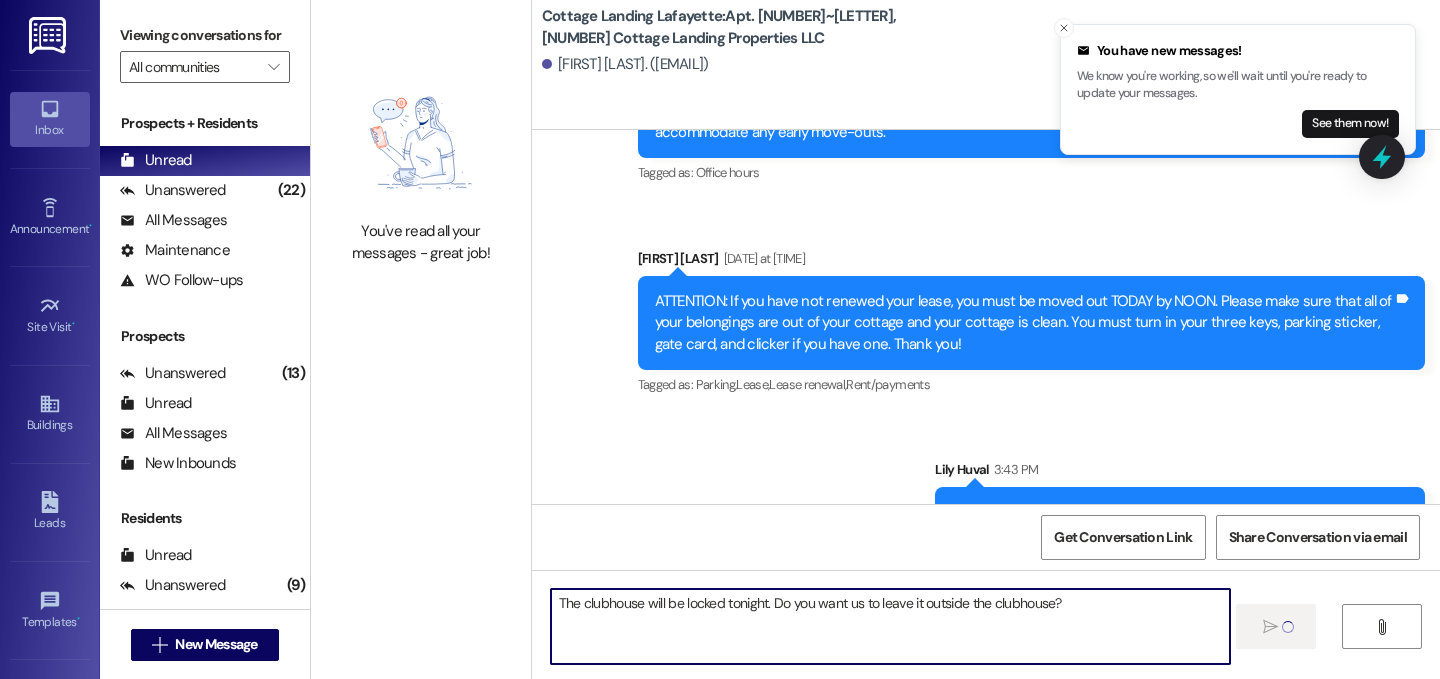 type 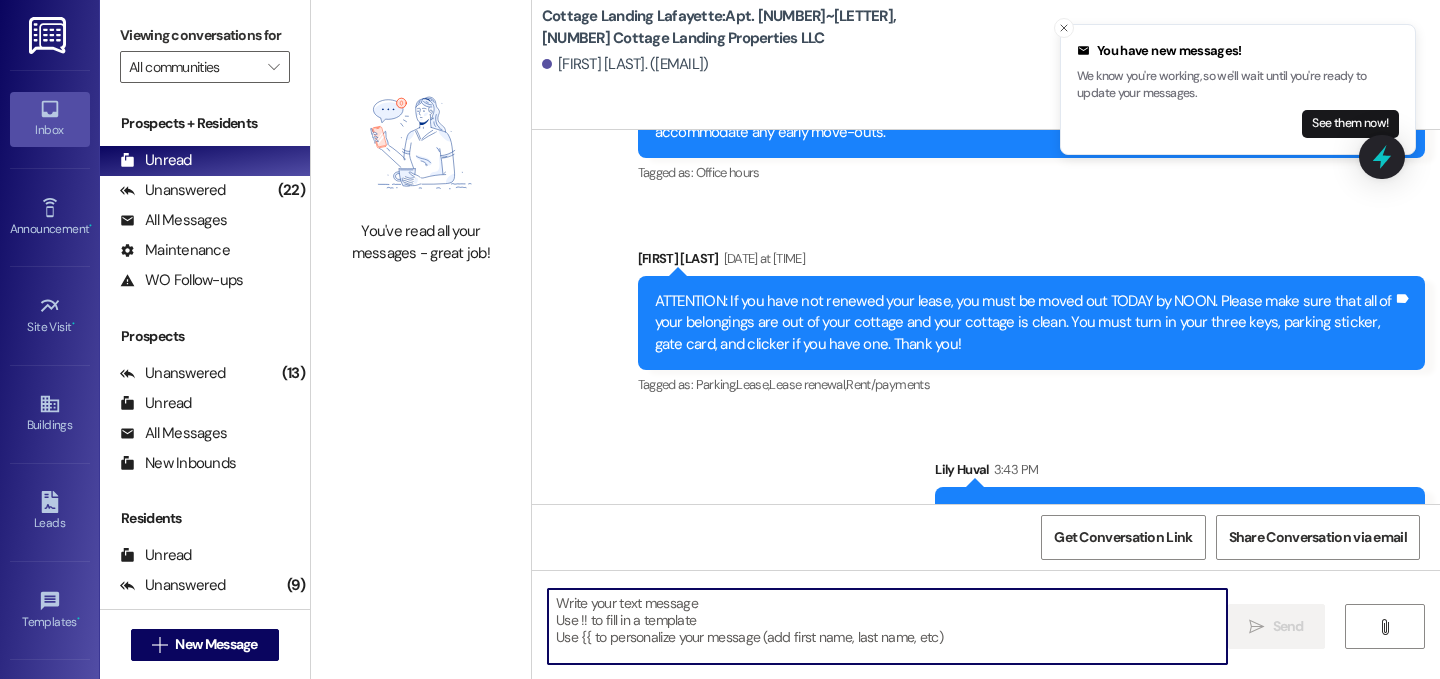 scroll, scrollTop: 81474, scrollLeft: 0, axis: vertical 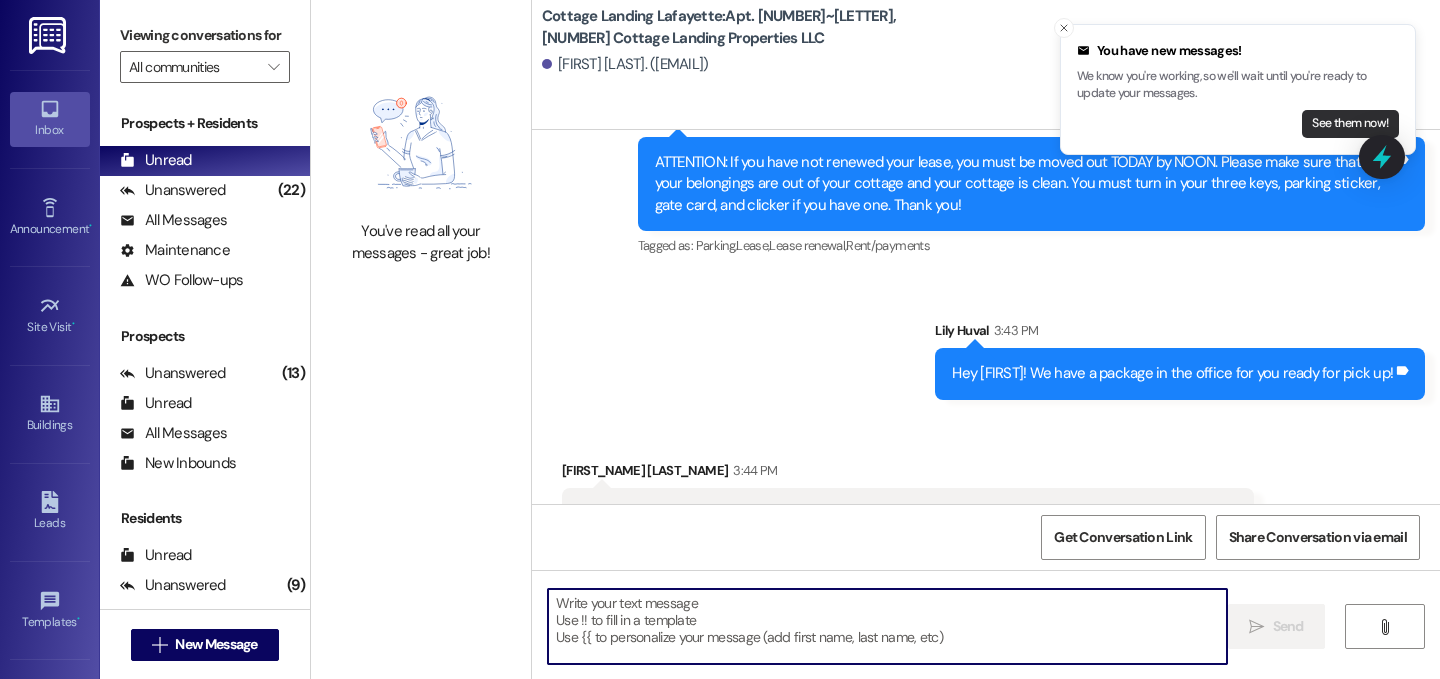 click on "See them now!" at bounding box center (1350, 124) 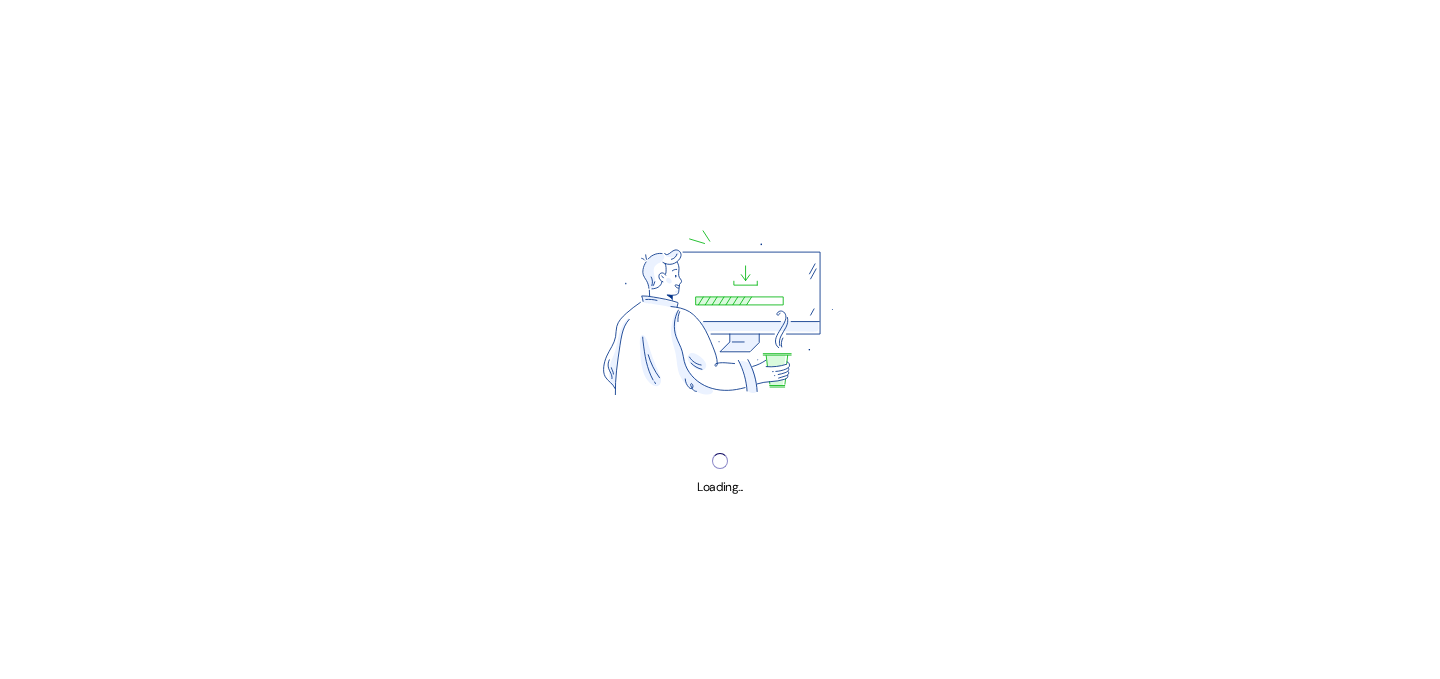 scroll, scrollTop: 0, scrollLeft: 0, axis: both 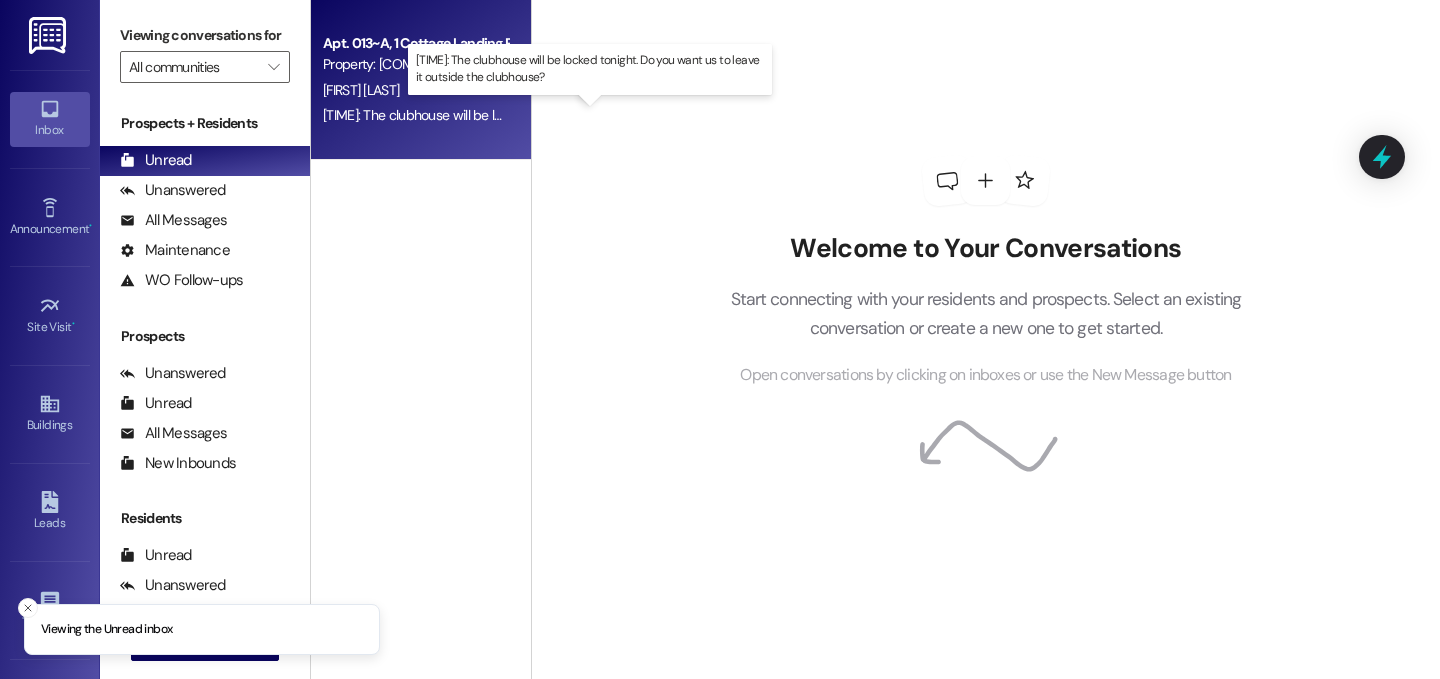 click on "[HOUR]:[MINUTE] [AM/PM]: The clubhouse will be locked tonight. Do you want us to leave it outside the clubhouse? [HOUR]:[MINUTE] [AM/PM]: The clubhouse will be locked tonight. Do you want us to leave it outside the clubhouse?" at bounding box center [595, 115] 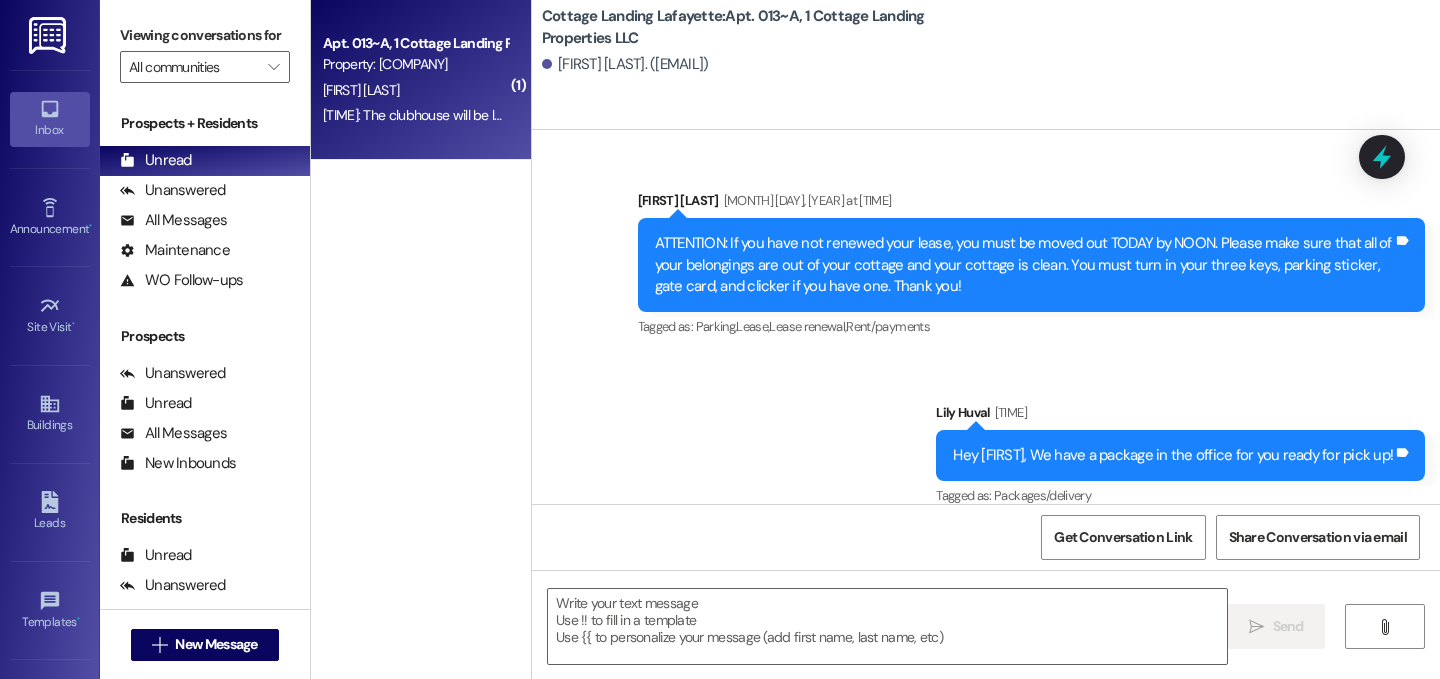 scroll, scrollTop: 81554, scrollLeft: 0, axis: vertical 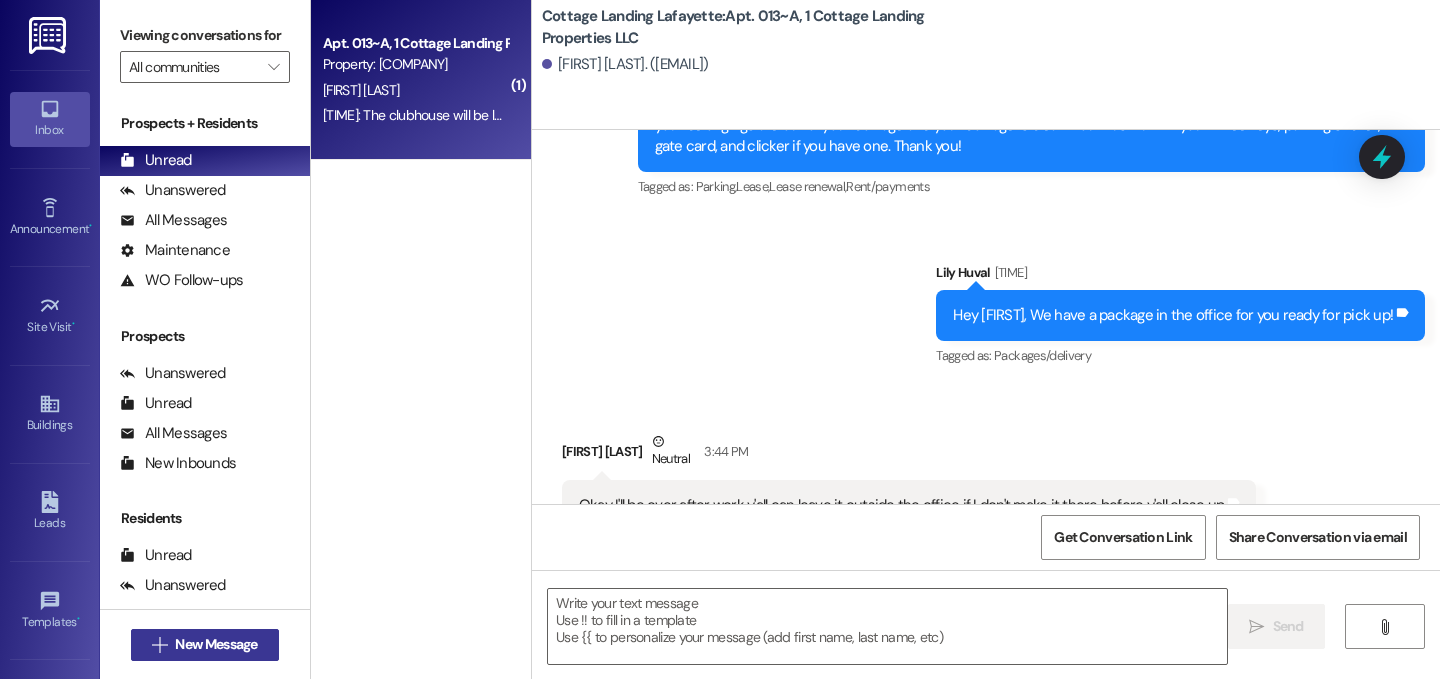 click on "New Message" at bounding box center (216, 644) 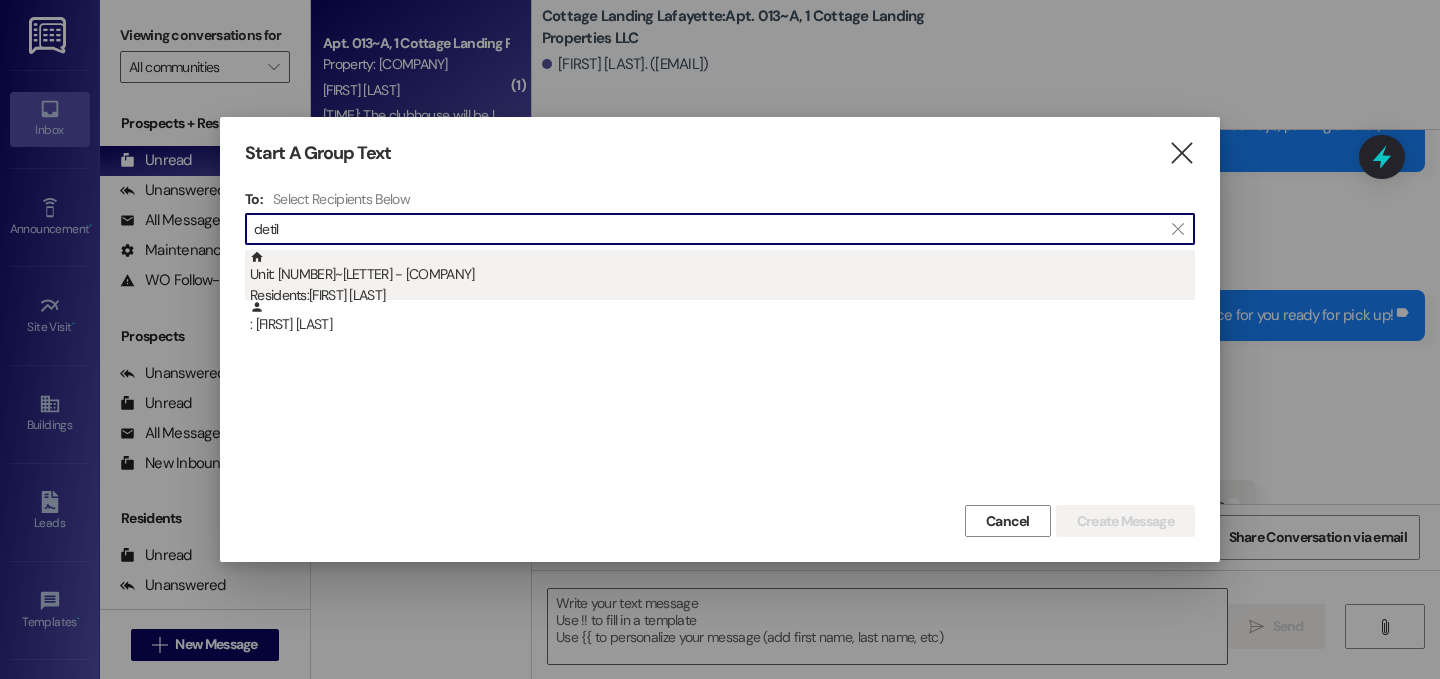 type on "detil" 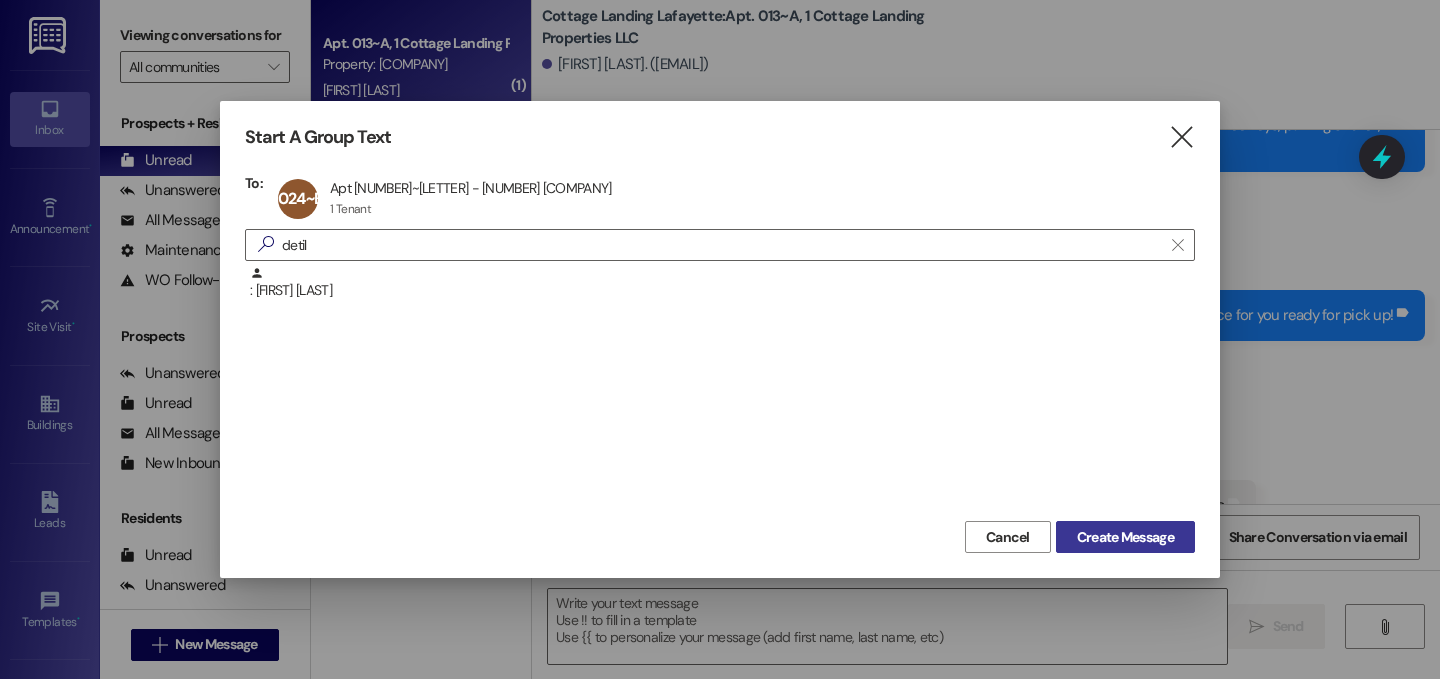 click on "Create Message" at bounding box center (1125, 537) 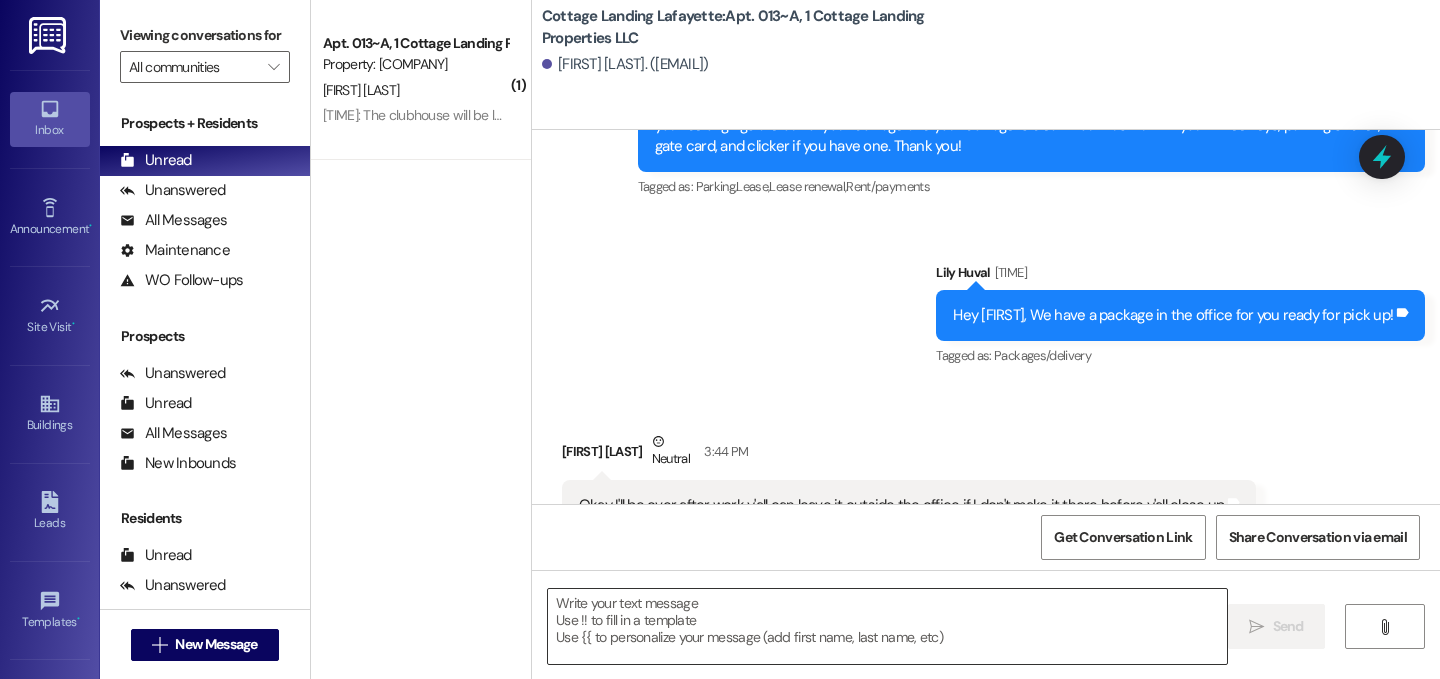 click at bounding box center (887, 626) 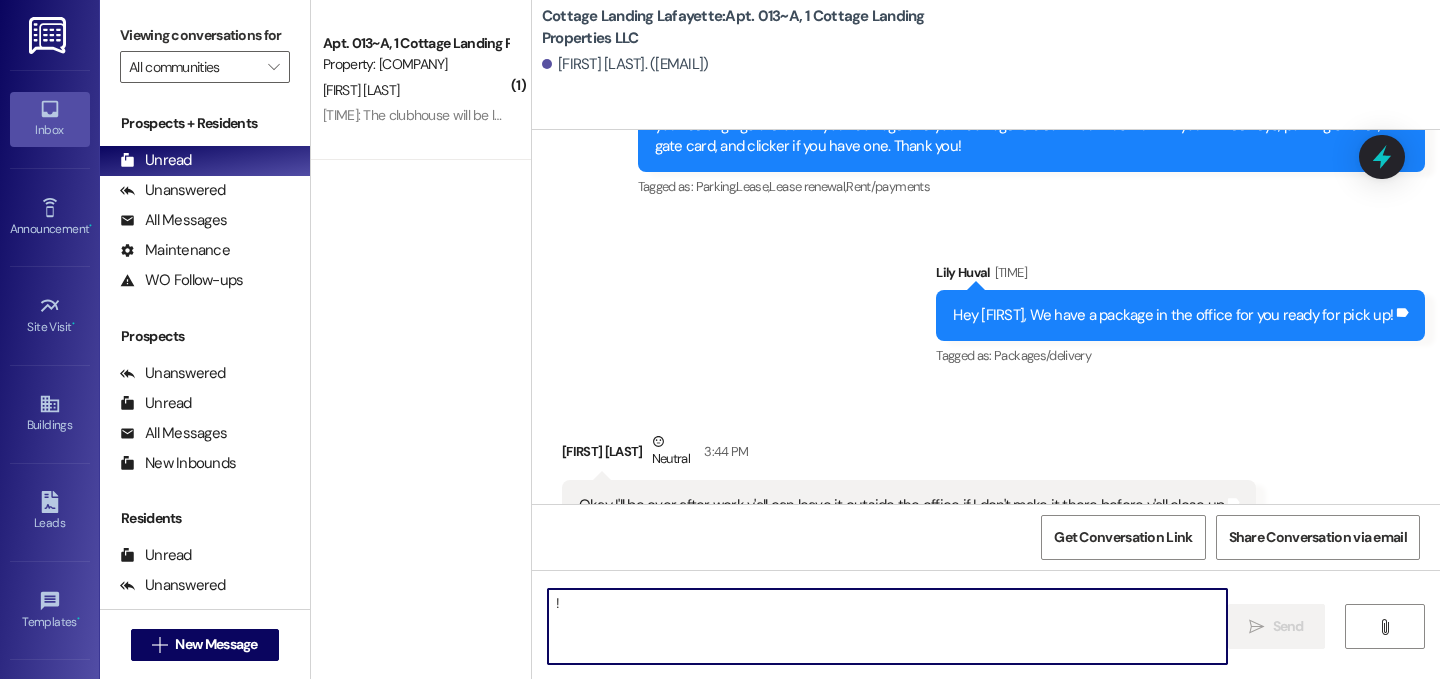type on "!!" 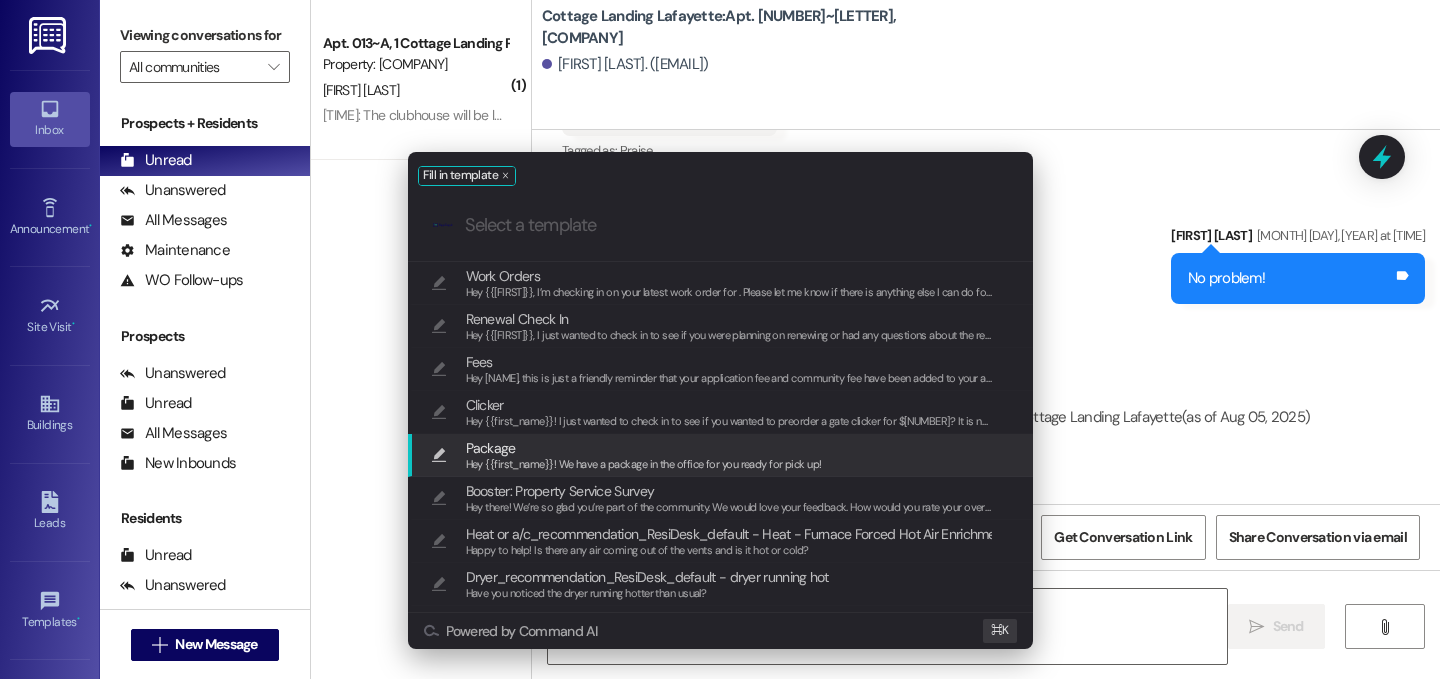 click on "Hey {{first_name}}! We have a package in the office for you ready for pick up!" at bounding box center [644, 464] 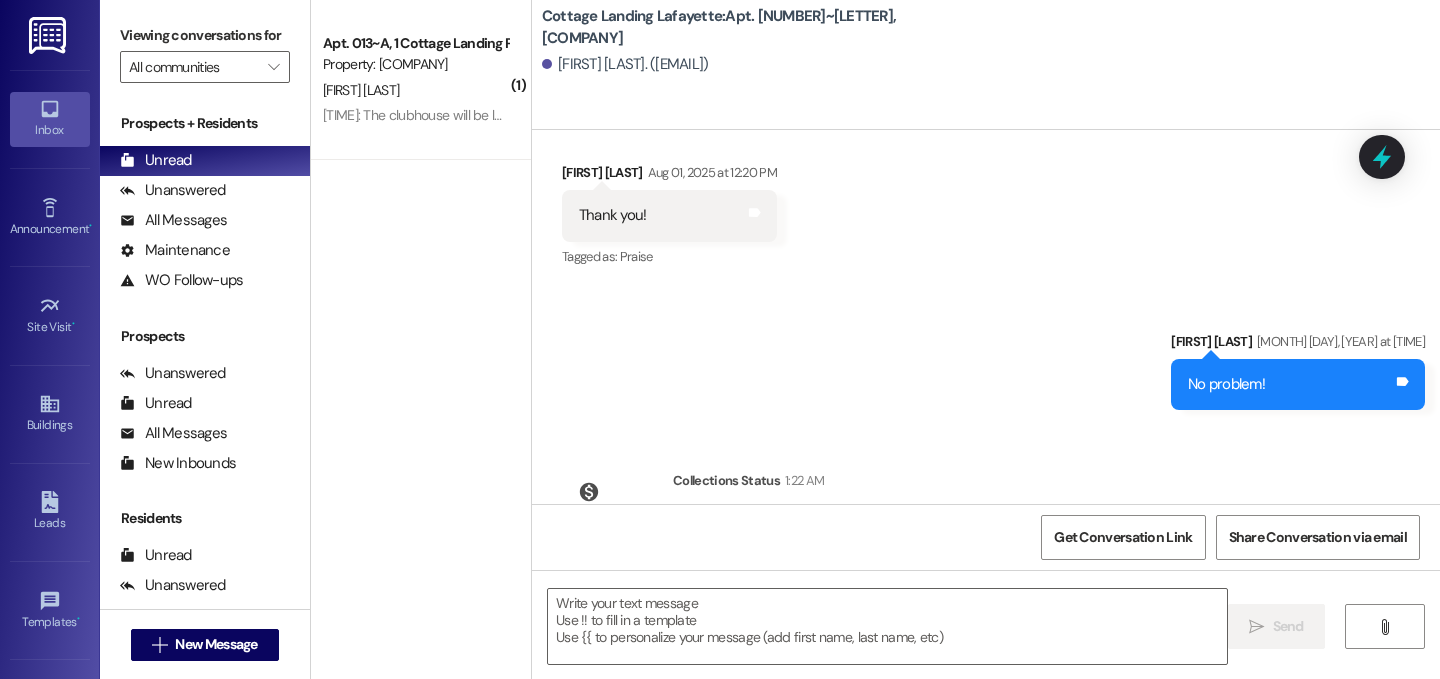 type on "Hey {{first_name}}! We have a package in the office for you ready for pick up!" 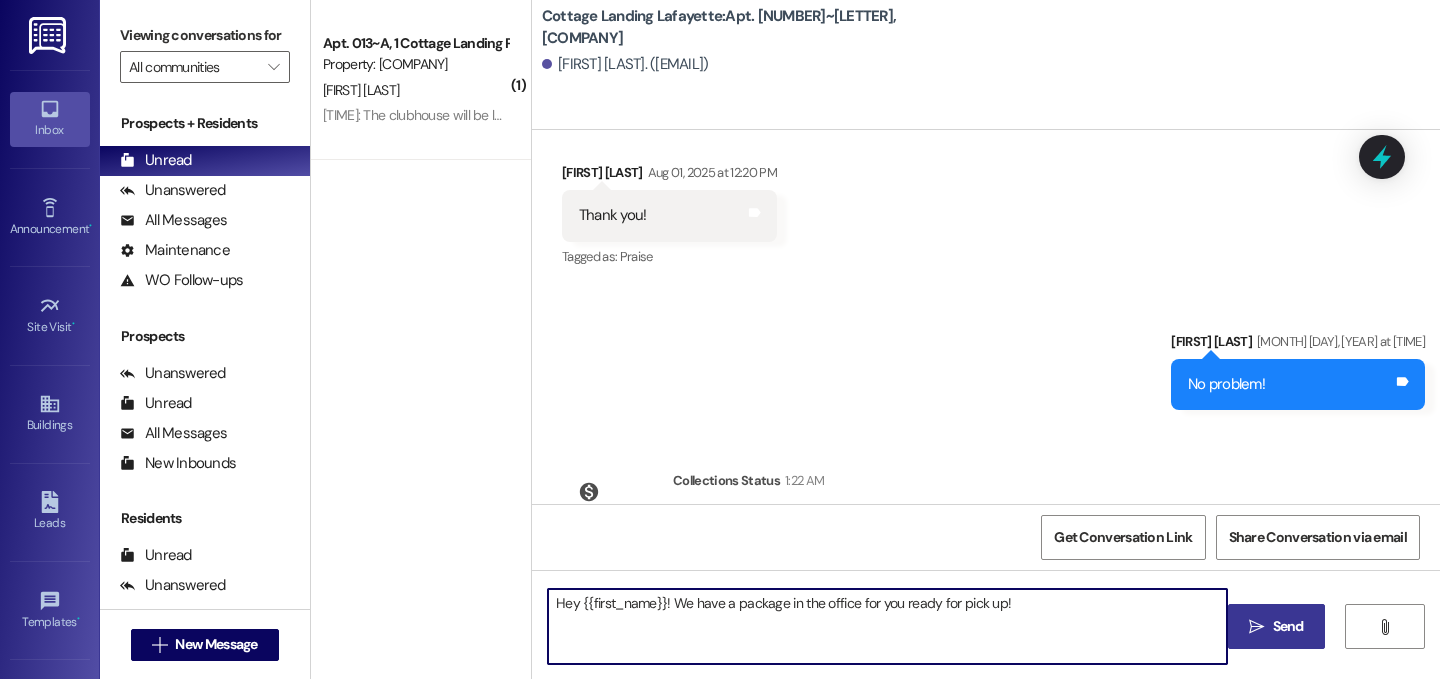 click on "Send" at bounding box center [1288, 626] 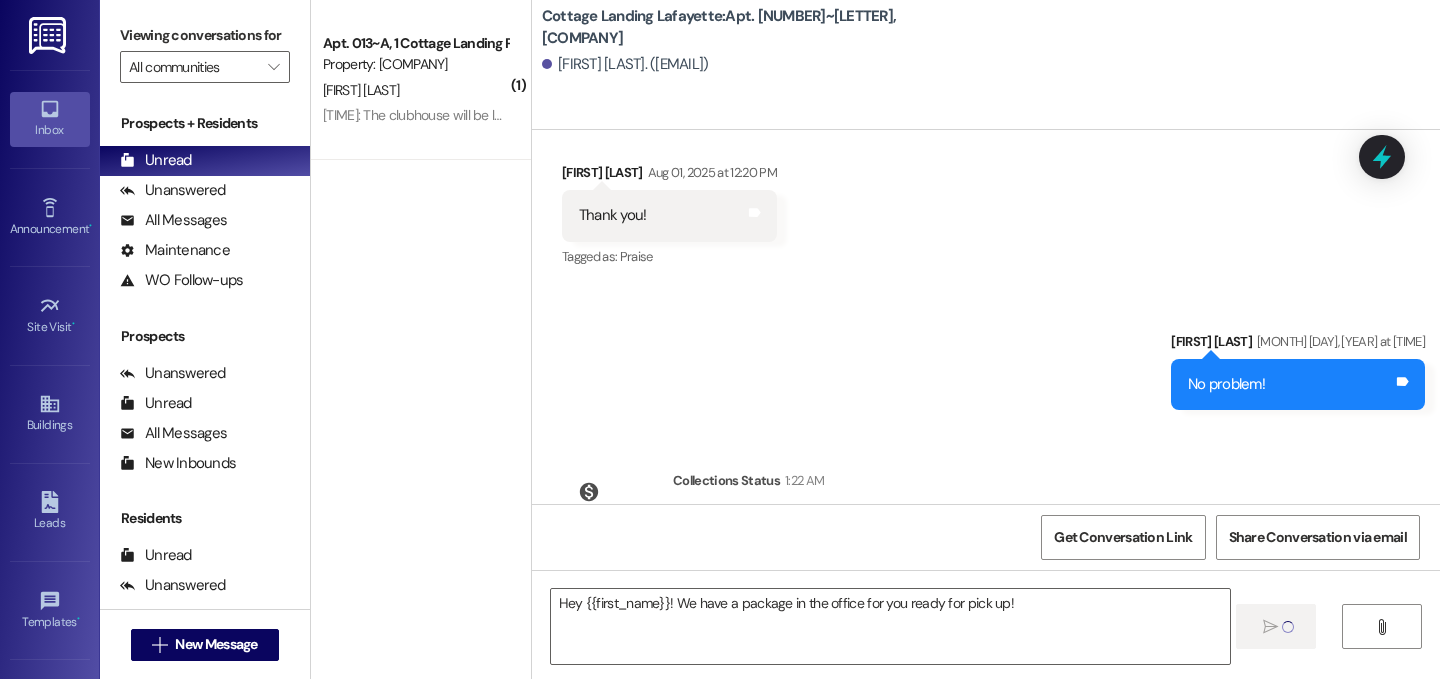 type 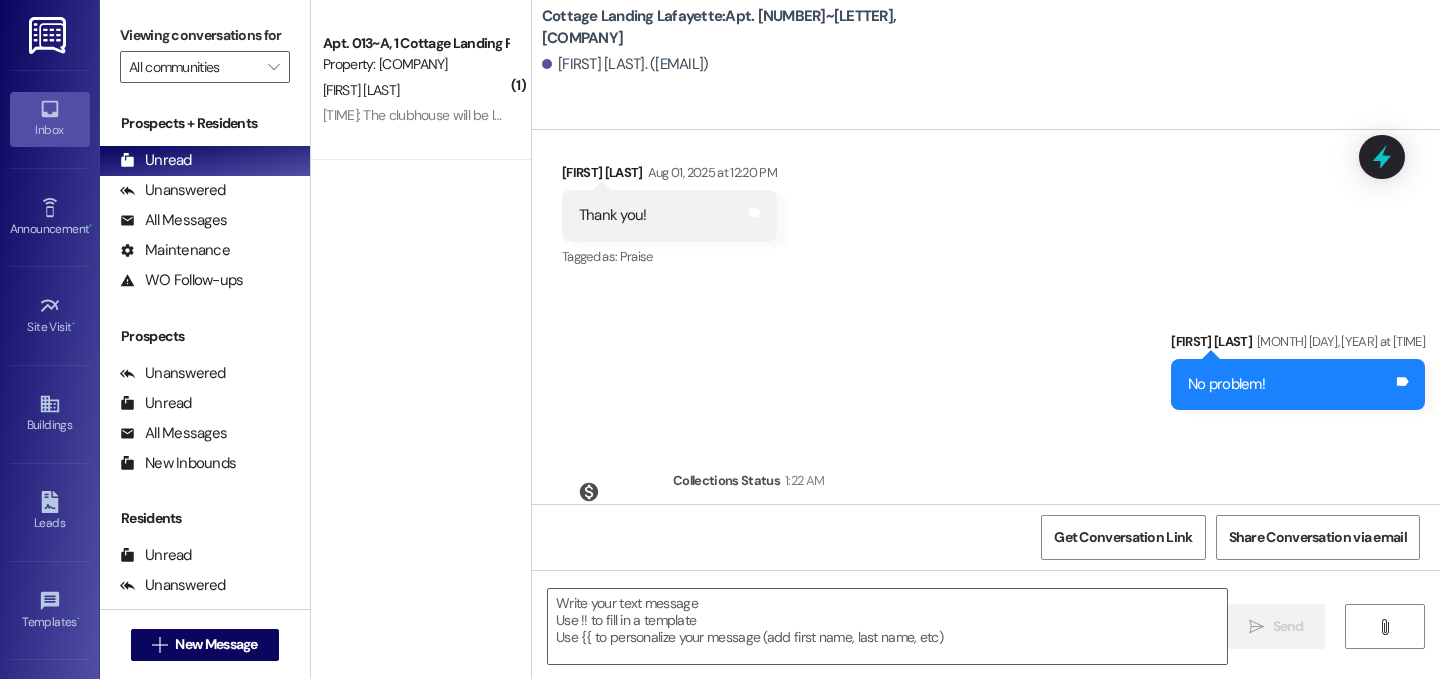 scroll, scrollTop: 28417, scrollLeft: 0, axis: vertical 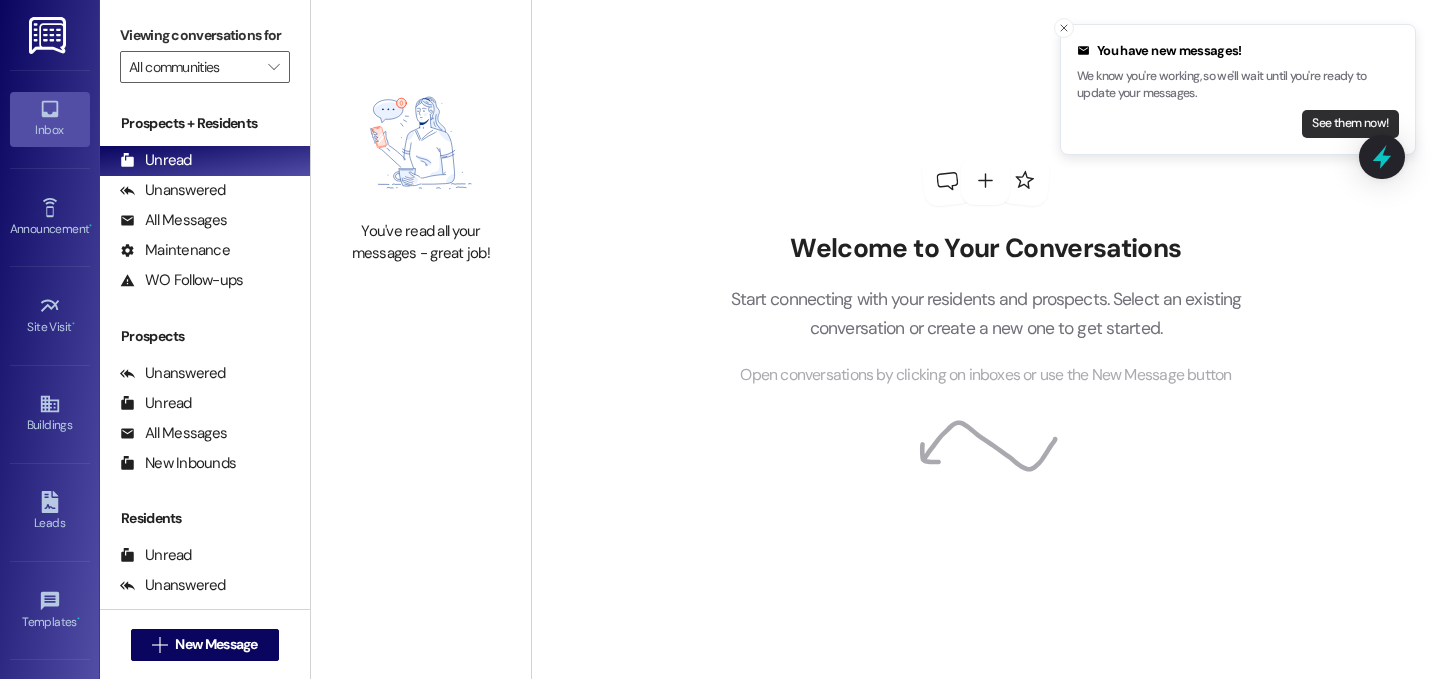 click on "See them now!" at bounding box center (1350, 124) 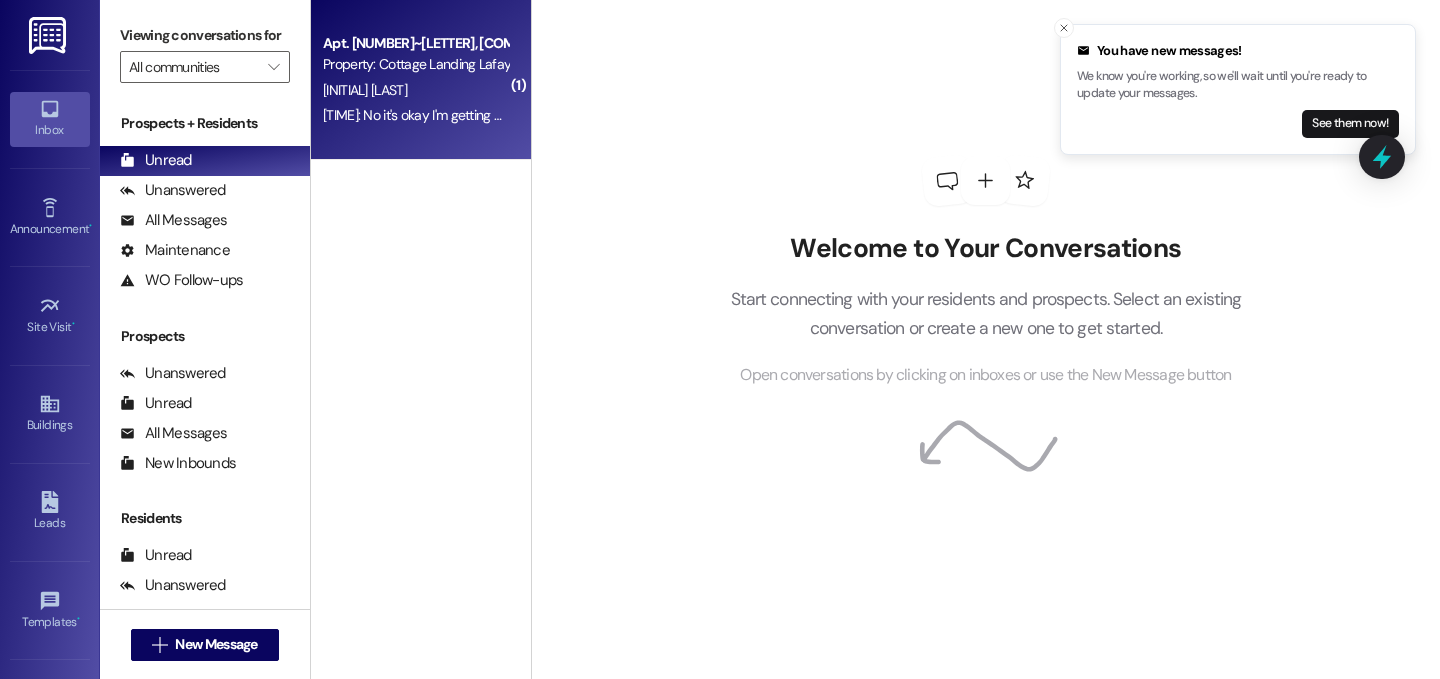 click on "[TIME]: [TIME]" at bounding box center [704, 115] 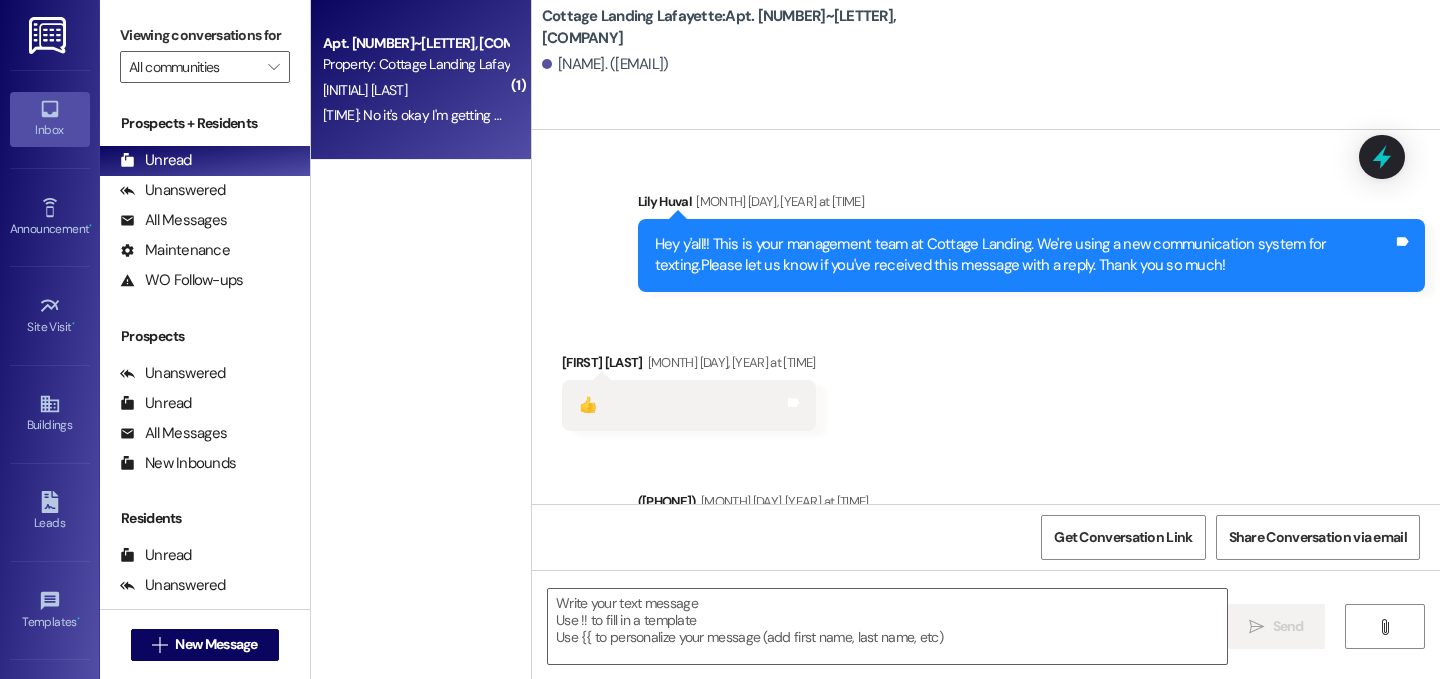 scroll, scrollTop: 81744, scrollLeft: 0, axis: vertical 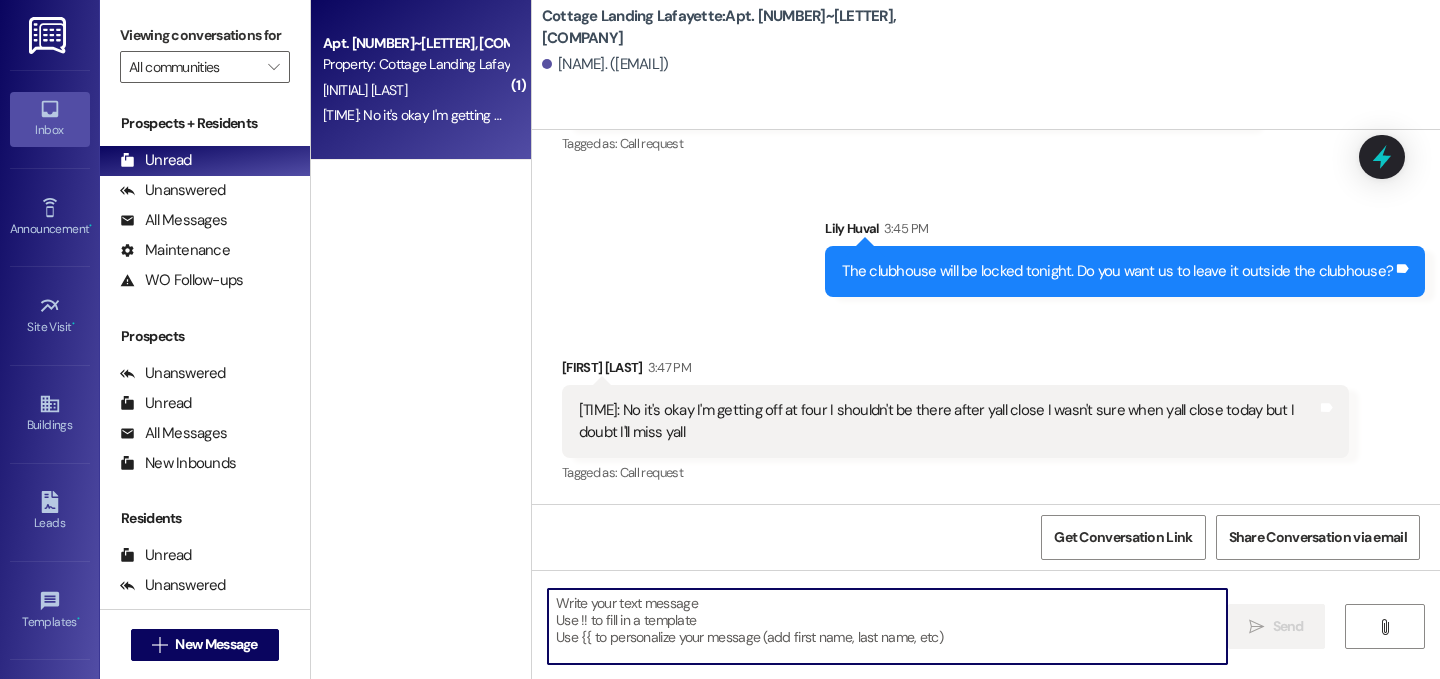 click at bounding box center [887, 626] 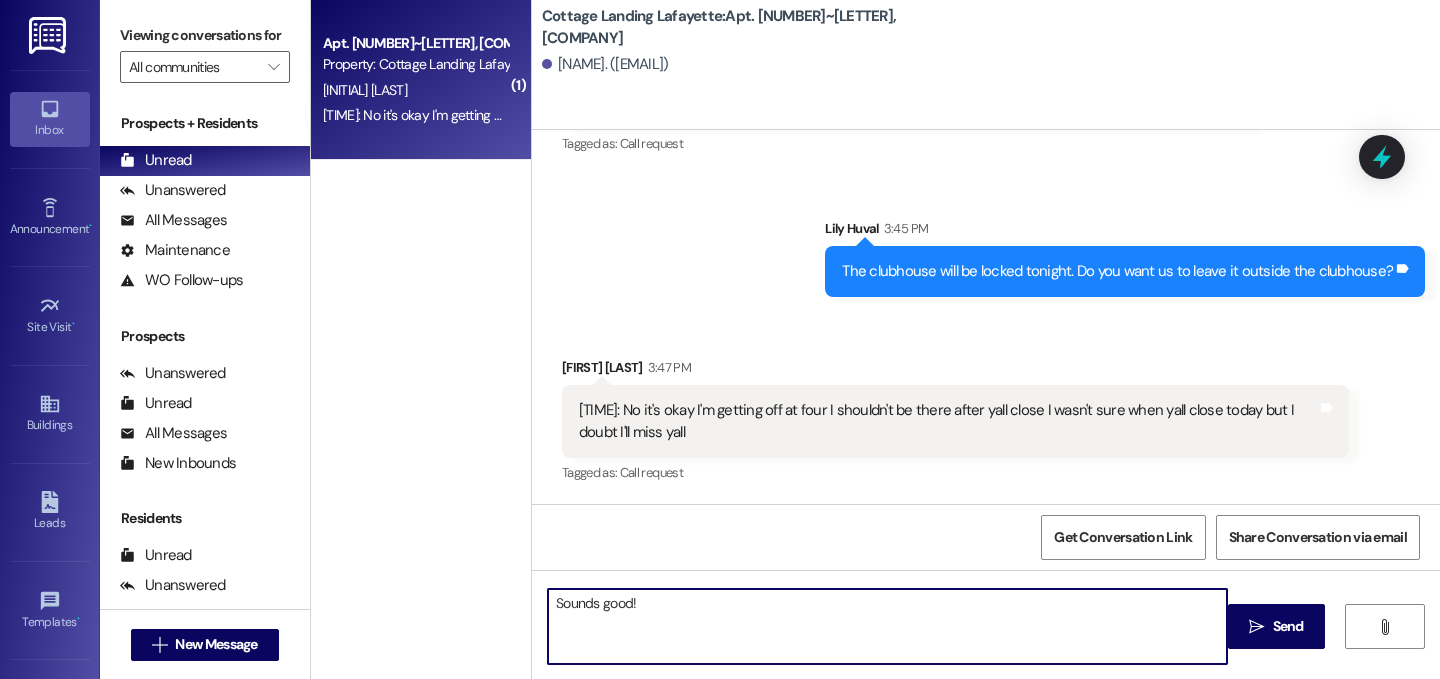type on "Sounds good!" 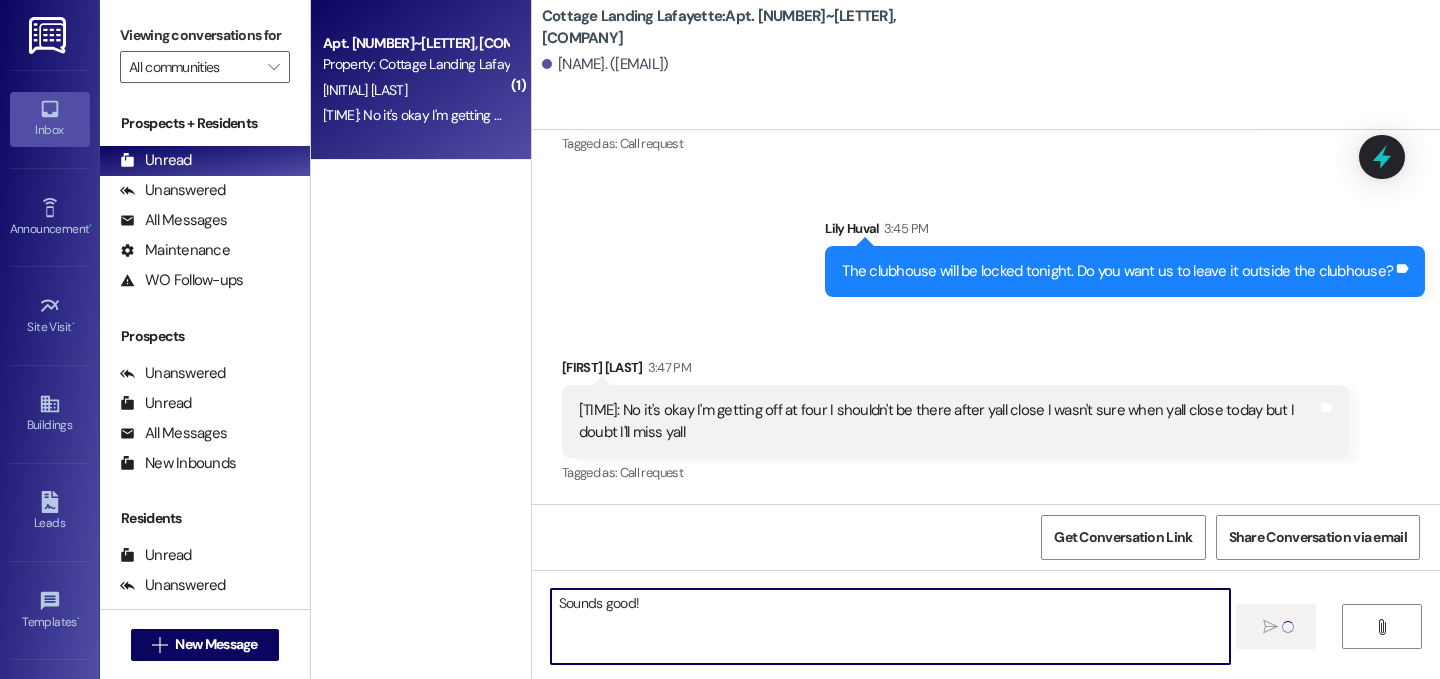 type 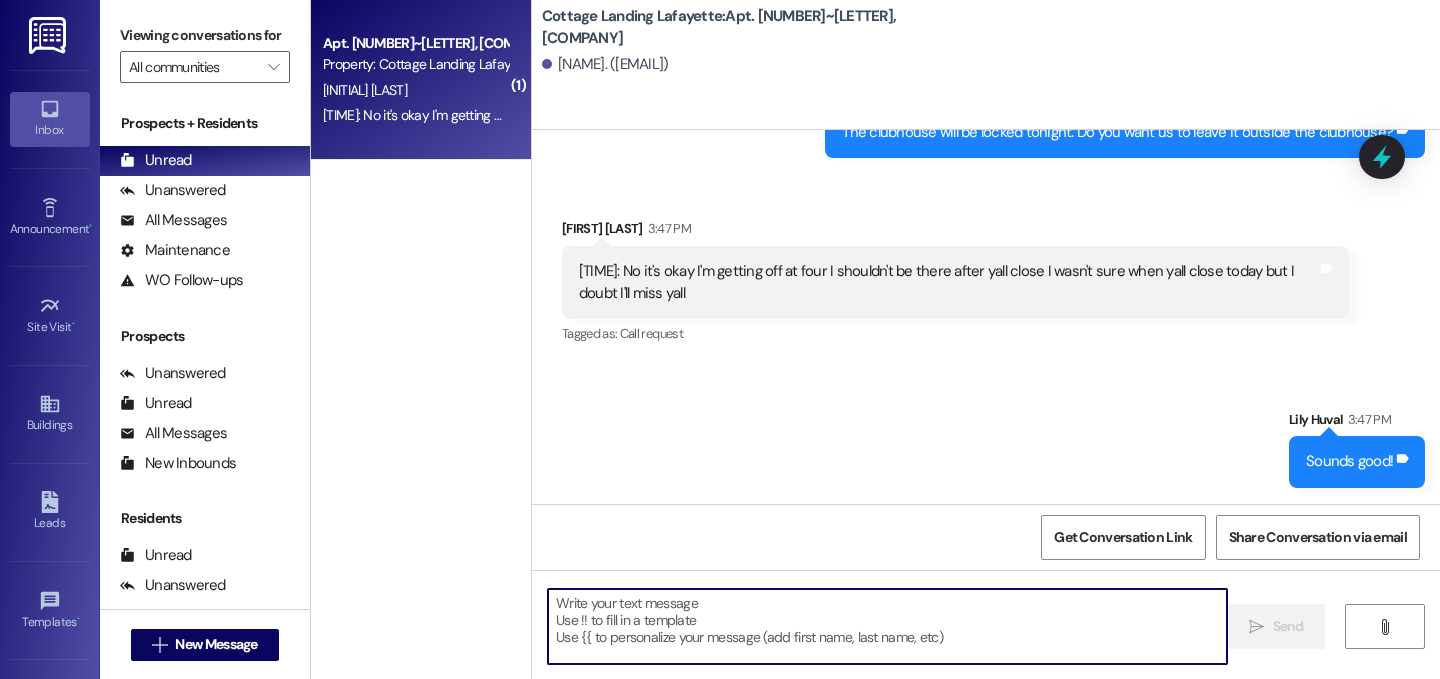scroll, scrollTop: 81883, scrollLeft: 0, axis: vertical 